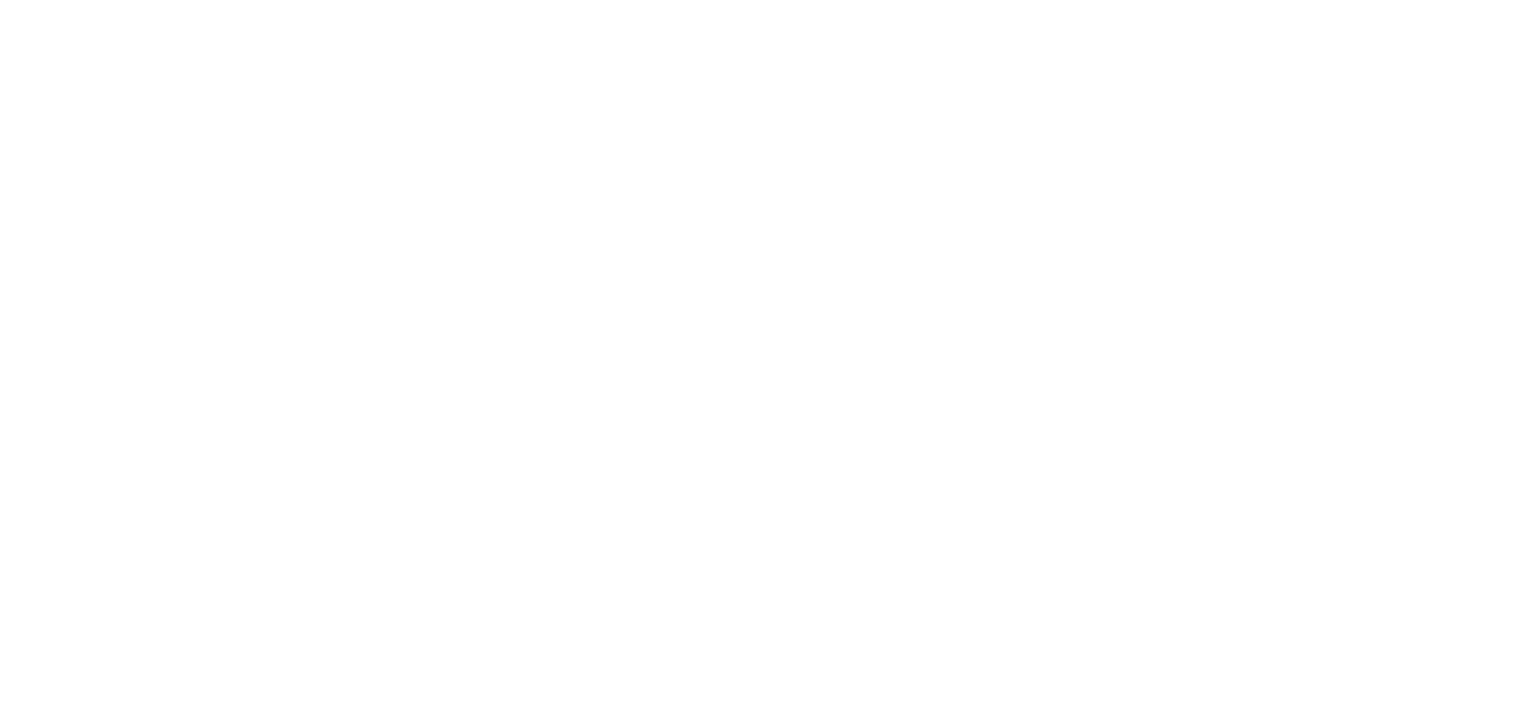 scroll, scrollTop: 0, scrollLeft: 0, axis: both 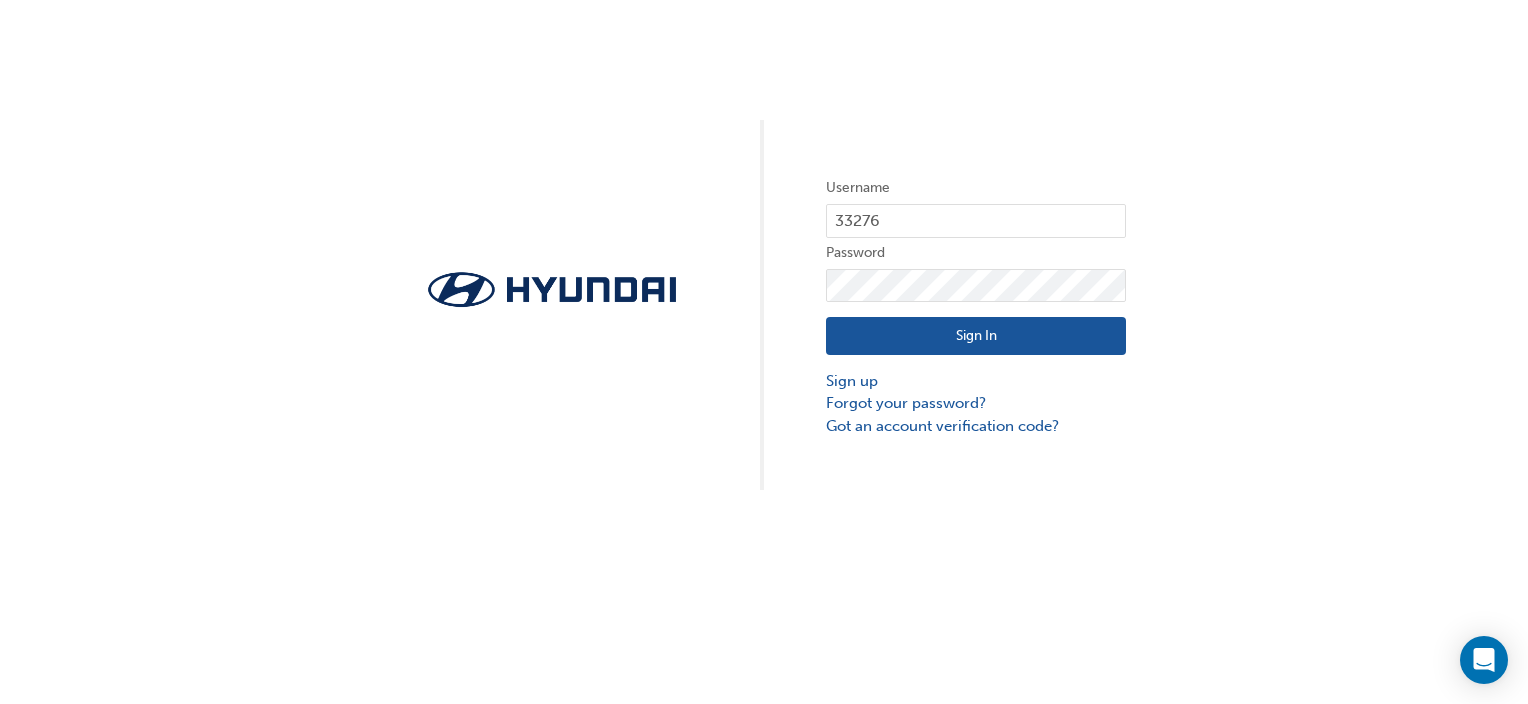click on "Sign In" at bounding box center (976, 336) 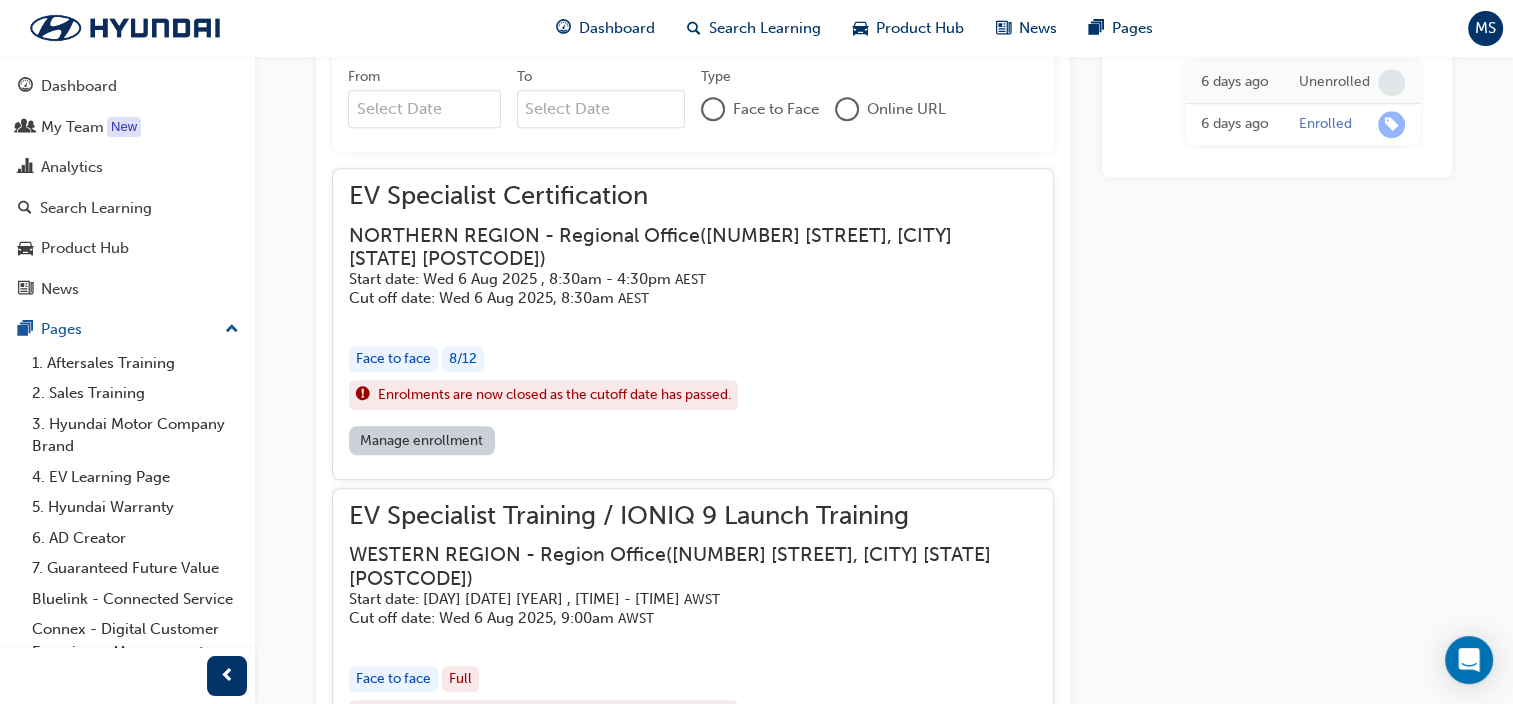 scroll, scrollTop: 1628, scrollLeft: 0, axis: vertical 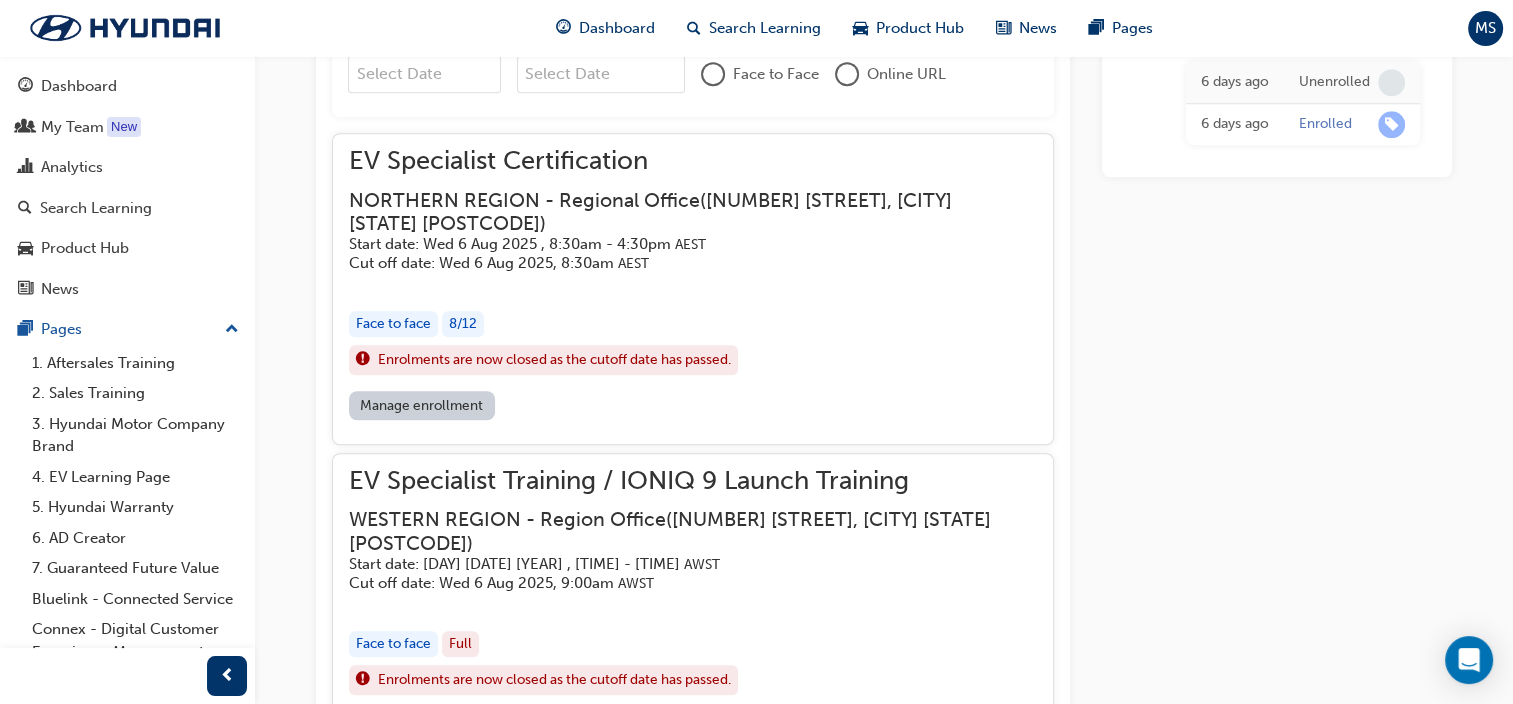 click on "EV Specialist Certification  NORTHERN REGION - Regional Office  ( 1 Hannah Rigby Lane, Eagle Farm QLD 4009 ) Start date:   Wed 6 Aug 2025 , 8:30am - 4:30pm   AEST Cut off date:   Wed 6 Aug 2025, 8:30am   AEST" at bounding box center [693, 211] 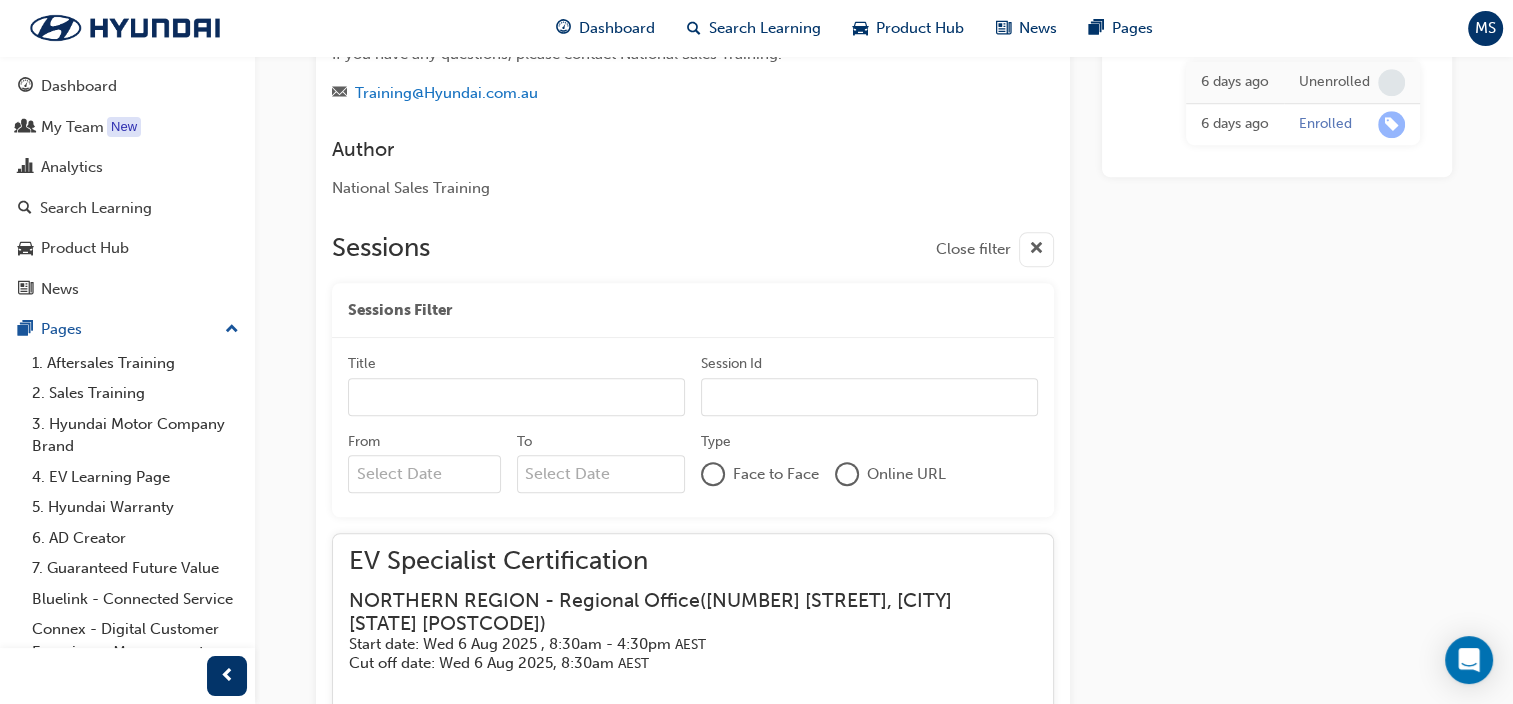 scroll, scrollTop: 1328, scrollLeft: 0, axis: vertical 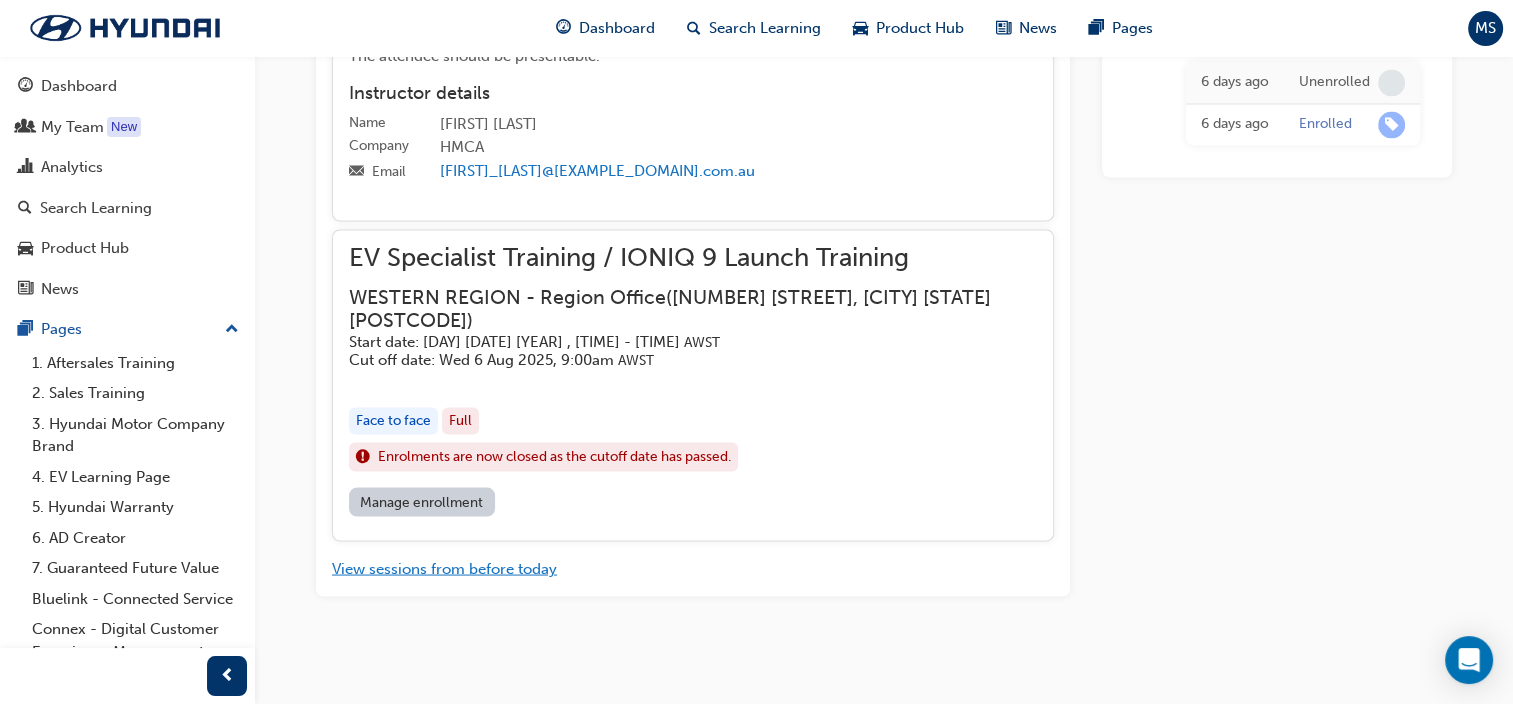click on "View sessions from before today" at bounding box center [444, 568] 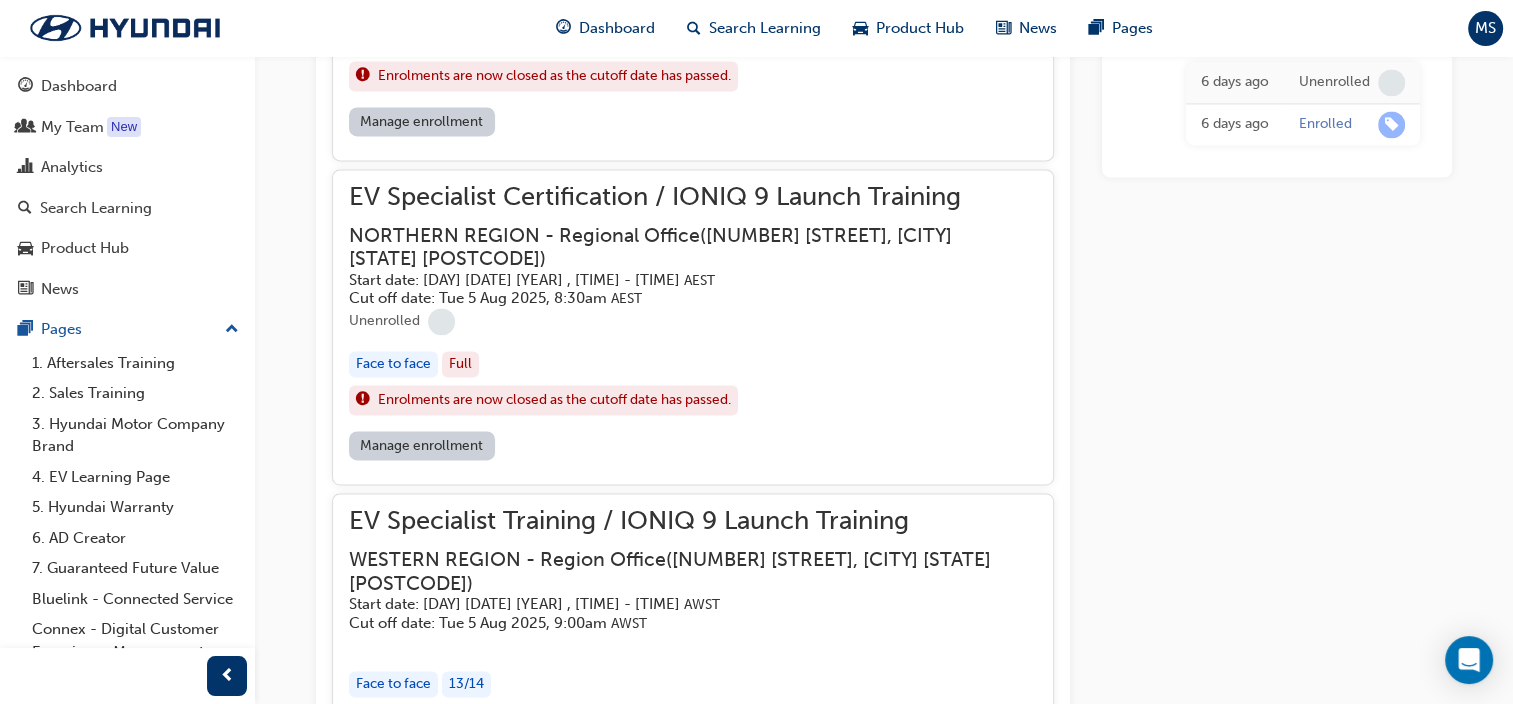 scroll, scrollTop: 2823, scrollLeft: 0, axis: vertical 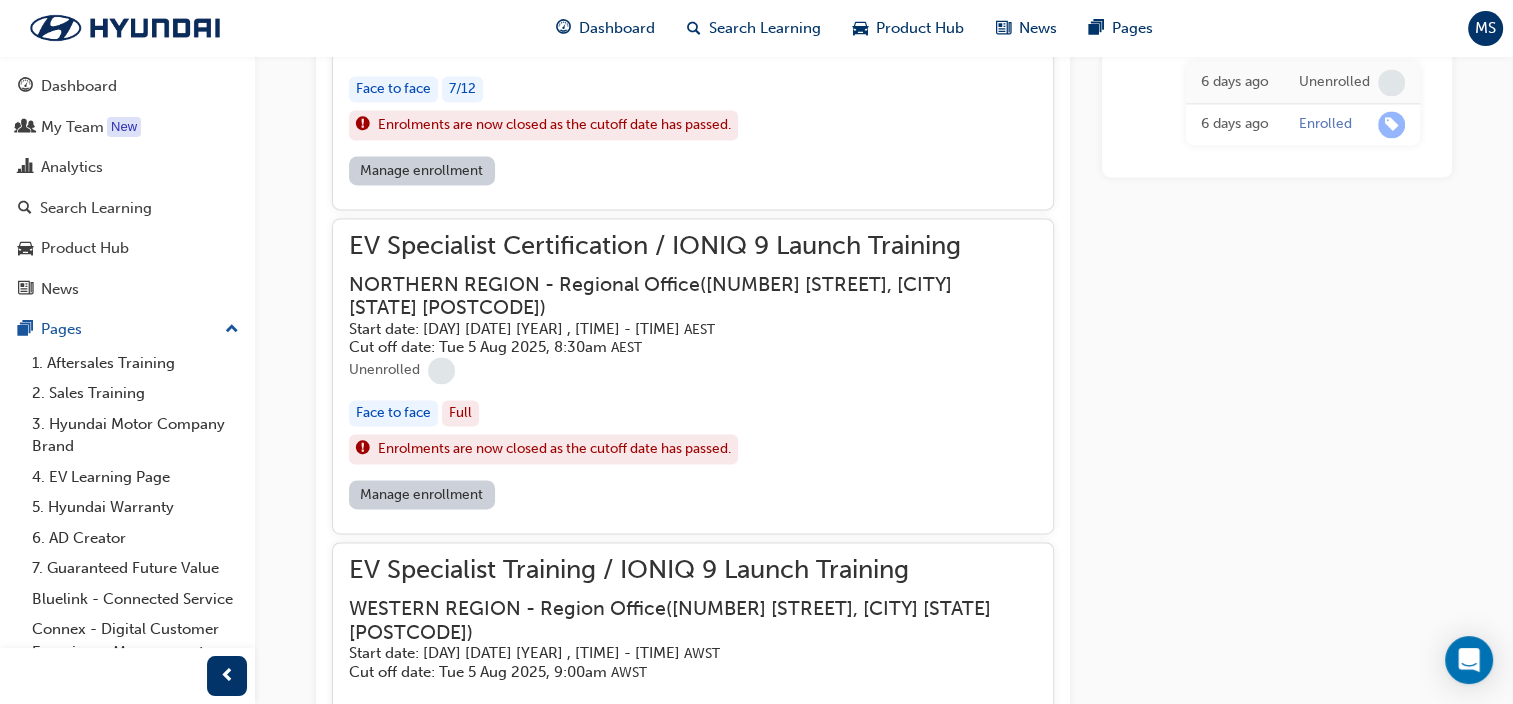 click on "NORTHERN REGION - Regional Office  ( 1 Hannah Rigby Lane, Eagle Farm QLD 4009 )" at bounding box center [677, 296] 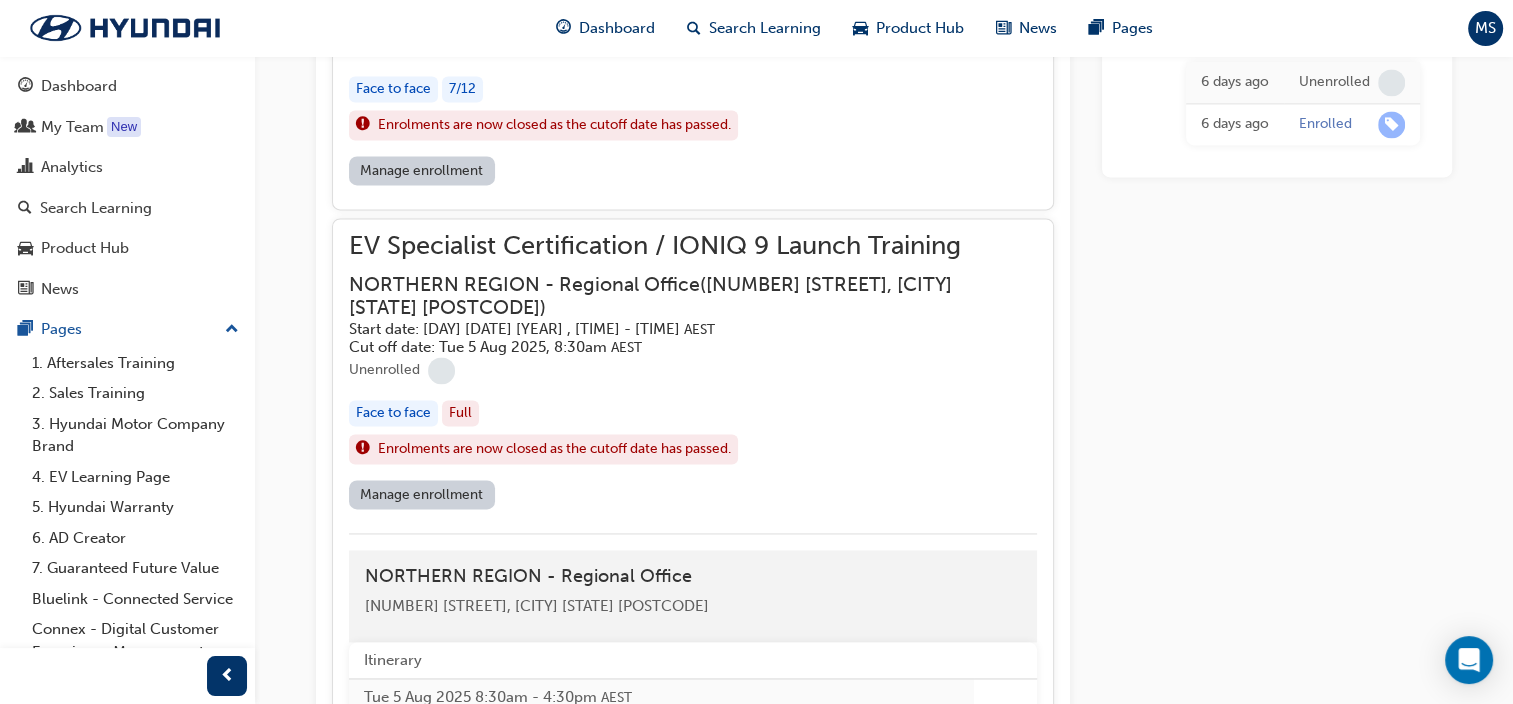 click on "Manage enrollment" at bounding box center (422, 494) 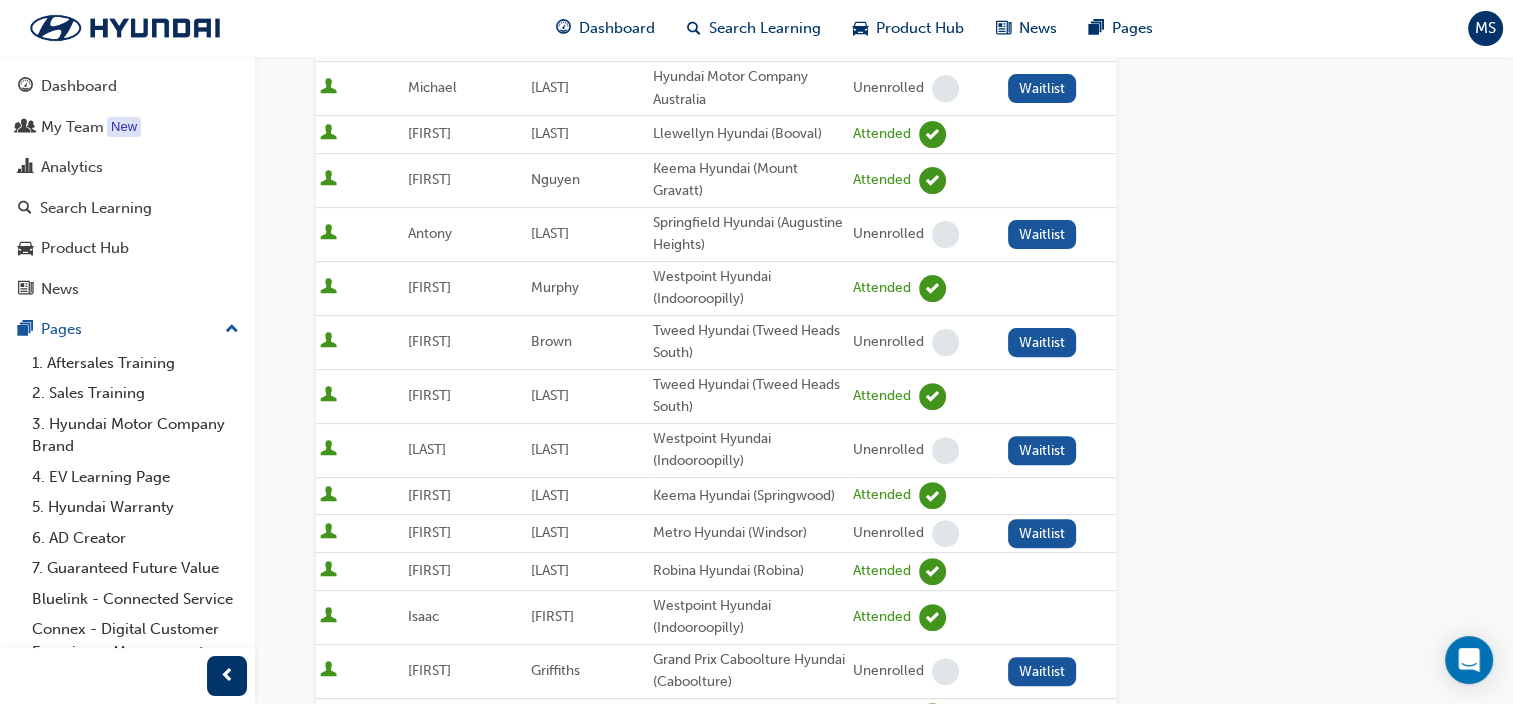 scroll, scrollTop: 700, scrollLeft: 0, axis: vertical 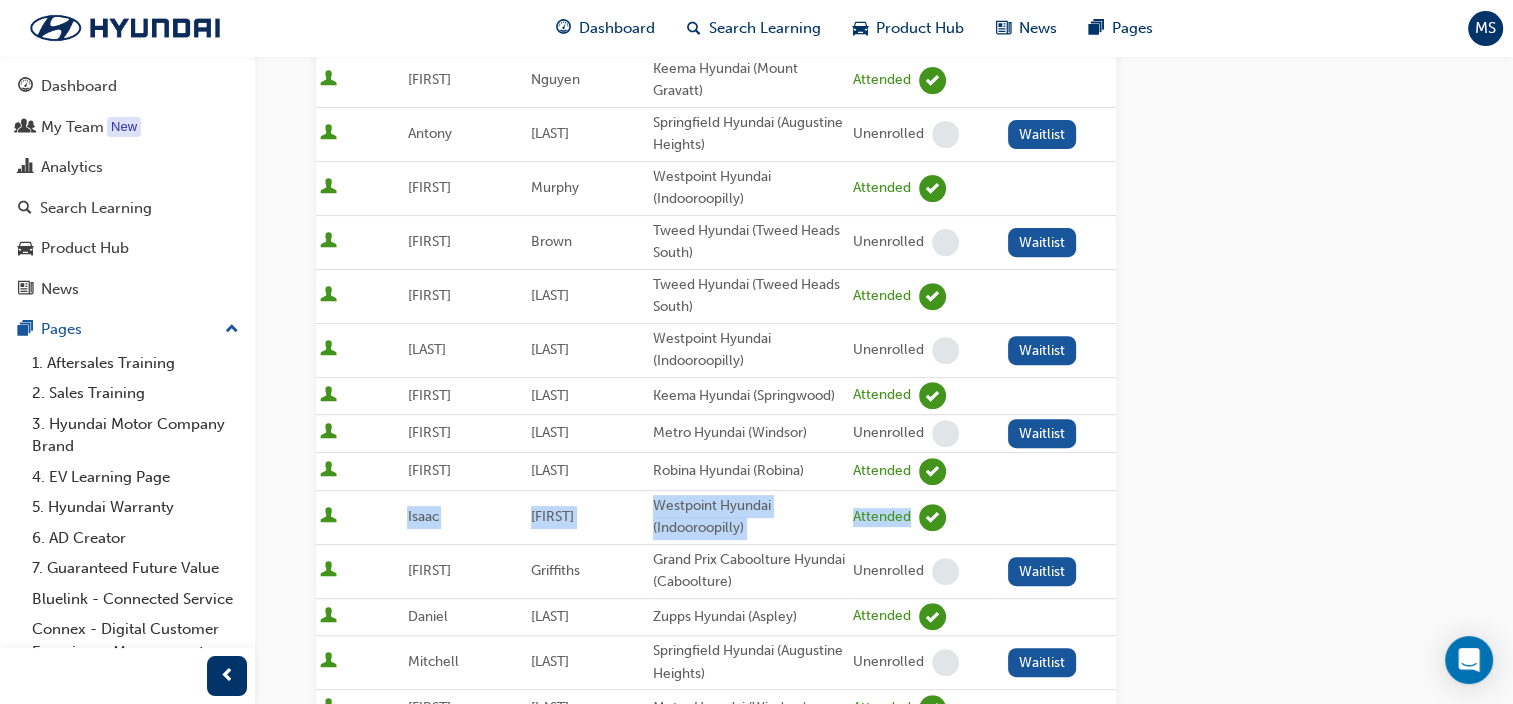 drag, startPoint x: 366, startPoint y: 515, endPoint x: 1011, endPoint y: 501, distance: 645.1519 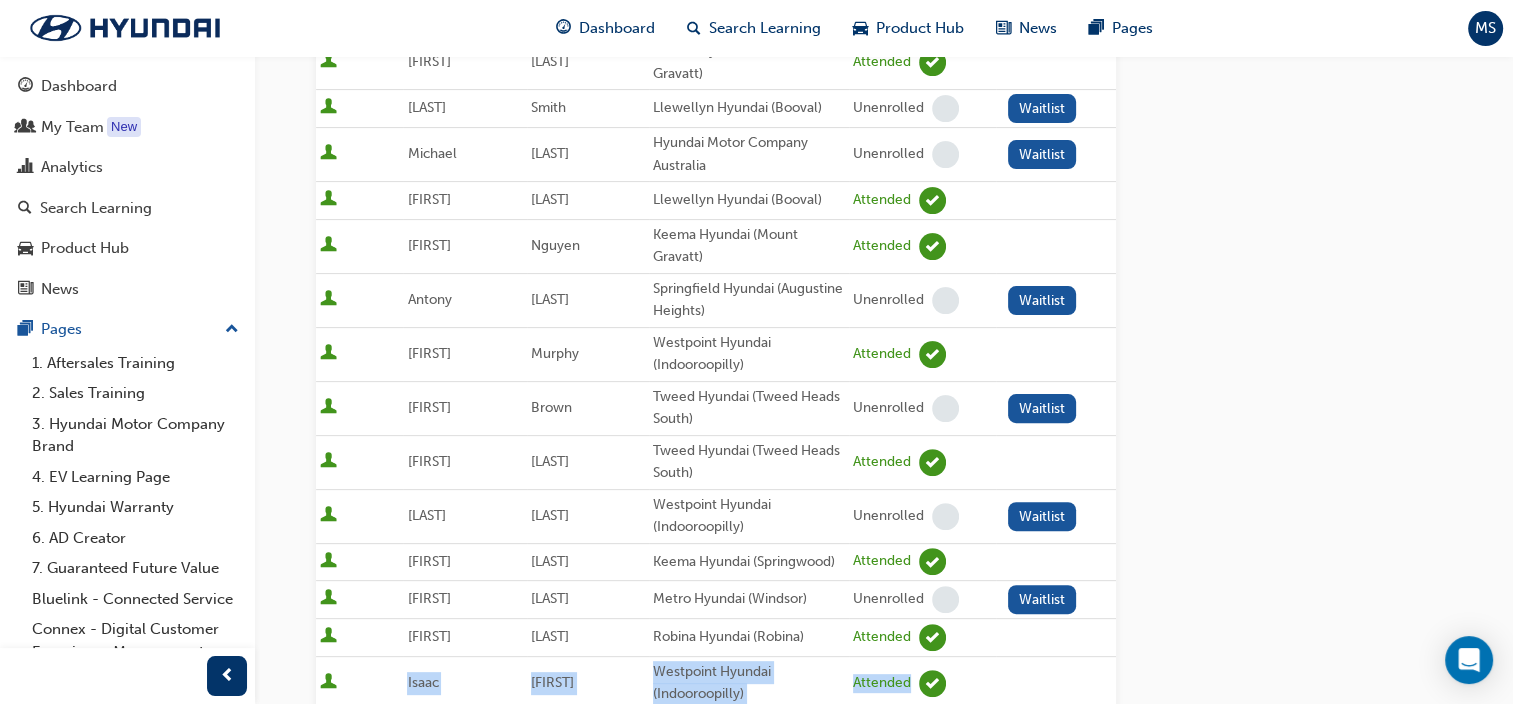scroll, scrollTop: 500, scrollLeft: 0, axis: vertical 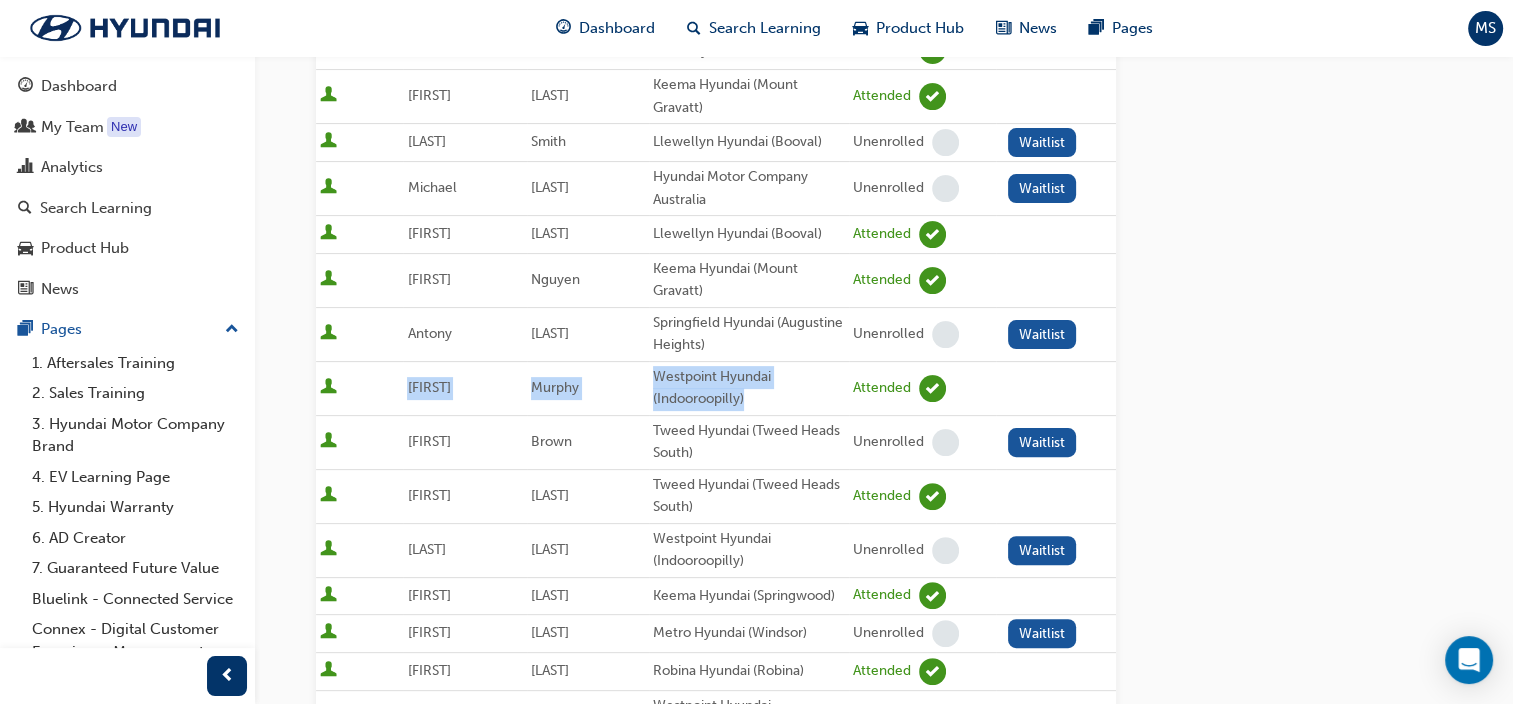 drag, startPoint x: 767, startPoint y: 395, endPoint x: 387, endPoint y: 406, distance: 380.15918 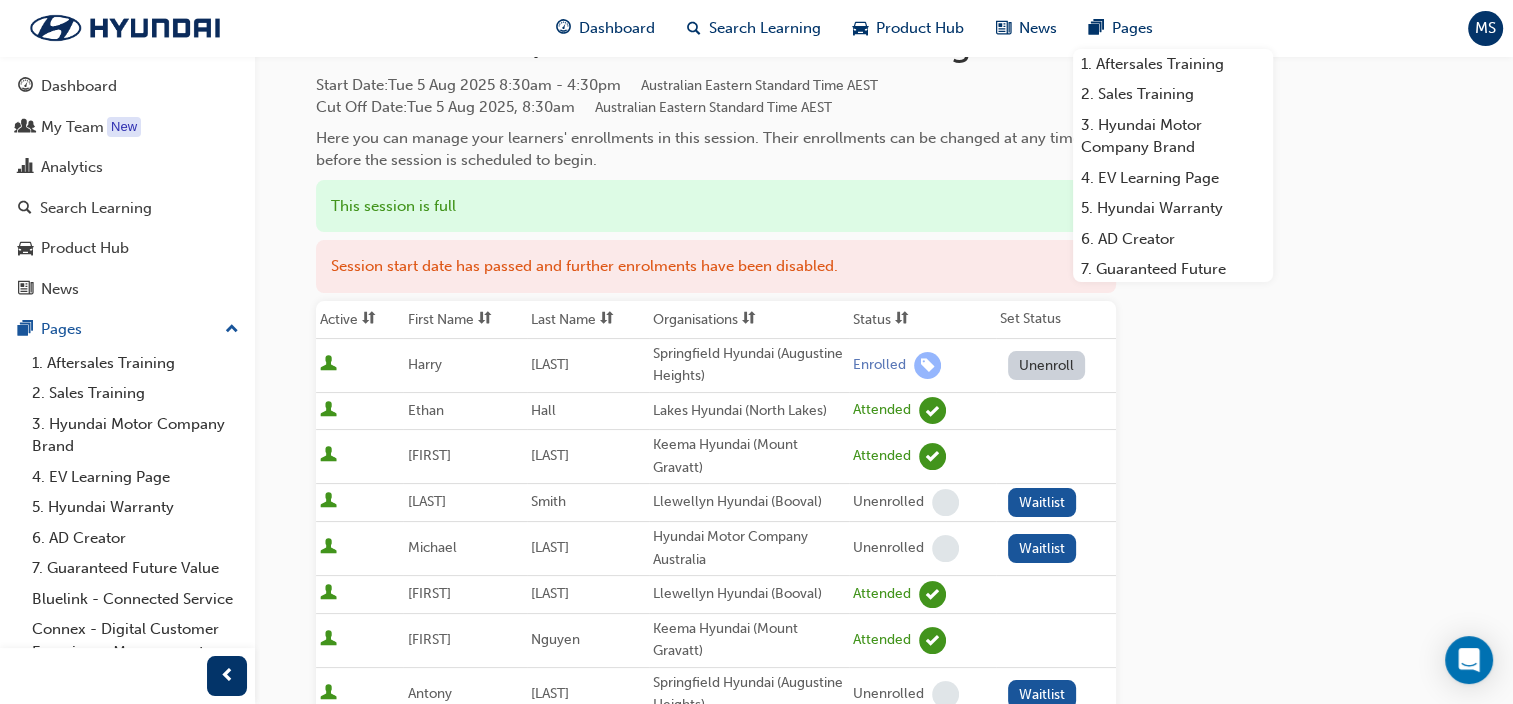 scroll, scrollTop: 100, scrollLeft: 0, axis: vertical 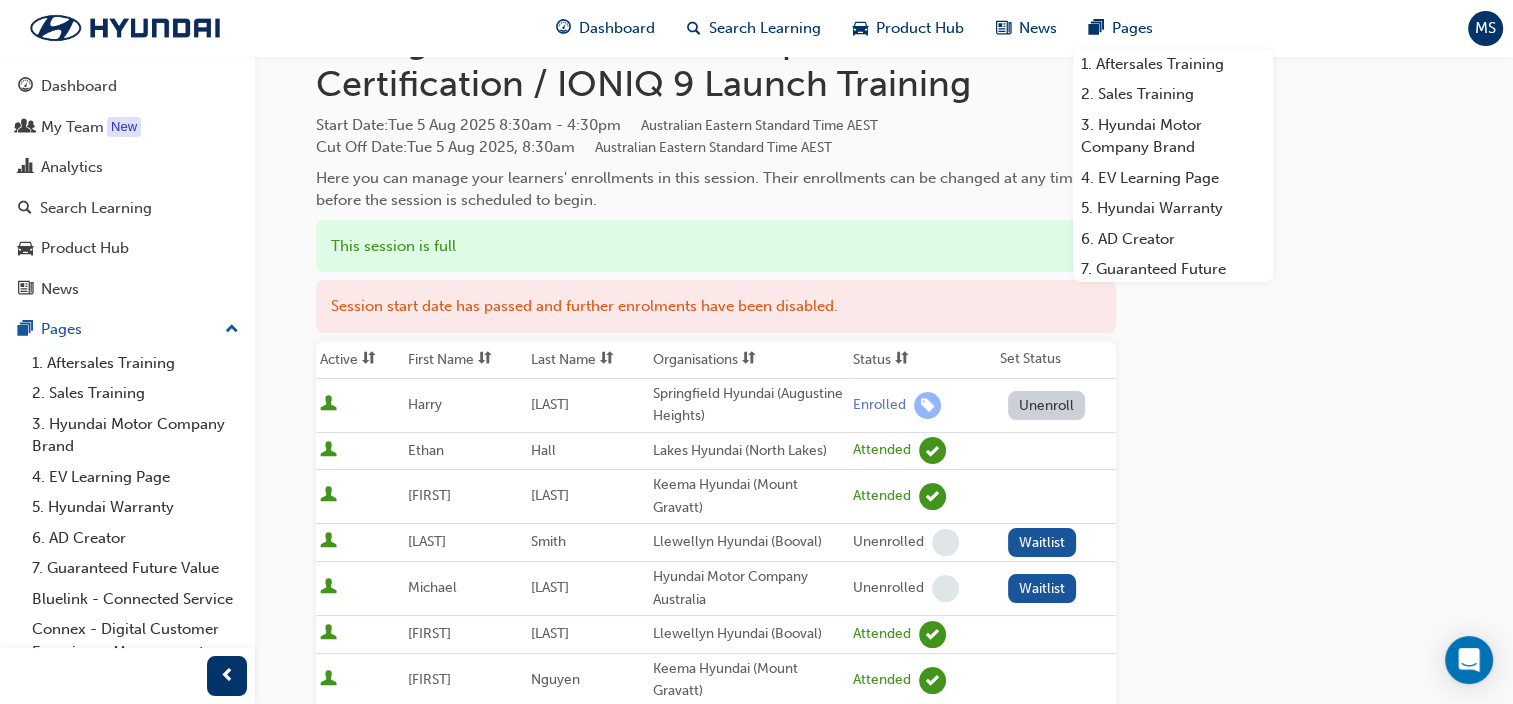 click on "Go to session detail page Manage enrollment for EV Specialist Certification / IONIQ 9 Launch Training Start Date :  Tue 5 Aug 2025   8:30am - 4:30pm   Australian Eastern Standard Time AEST Cut Off Date :  Tue 5 Aug 2025, 8:30am   Australian Eastern Standard Time AEST Here you can manage your learners' enrollments in this session. Their enrollments can be changed at any time before the session is scheduled to begin. This session is full Session start date has passed and further enrolments have been disabled. Active First Name Last Name Organisations Status Set Status Harry Sayles Springfield Hyundai (Augustine Heights) Enrolled Unenroll Ethan Hall Lakes Hyundai (North Lakes) Attended Anna Dixon Keema Hyundai (Mount Gravatt) Attended Madelin Smith Llewellyn Hyundai (Booval) Unenrolled Waitlist Michael De Salvo Hyundai Motor Company Australia Unenrolled Waitlist Ben Maslen Llewellyn Hyundai (Booval) Attended Gia An Nguyen Keema Hyundai (Mount Gravatt) Attended Antony Royle Springfield Hyundai (Augustine Heights)" at bounding box center [884, 751] 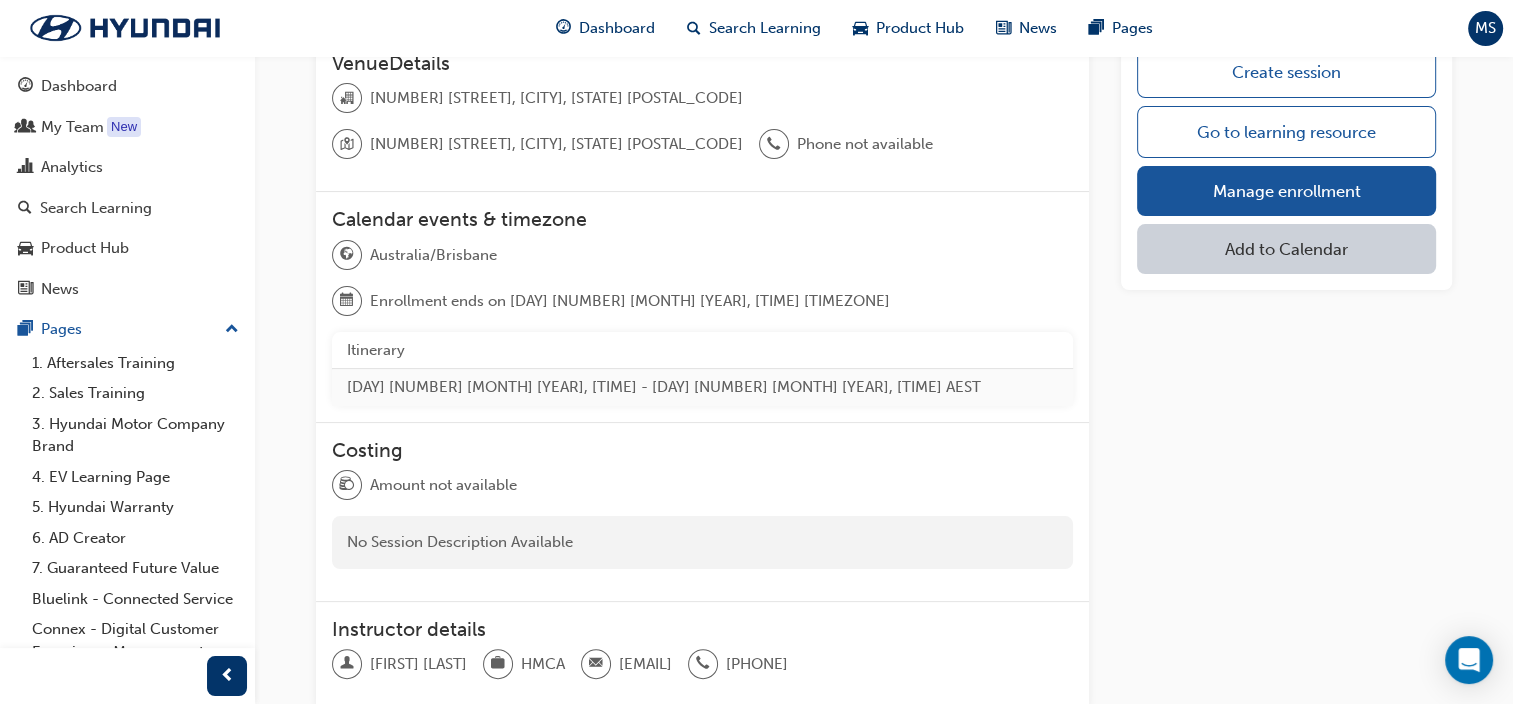 scroll, scrollTop: 449, scrollLeft: 0, axis: vertical 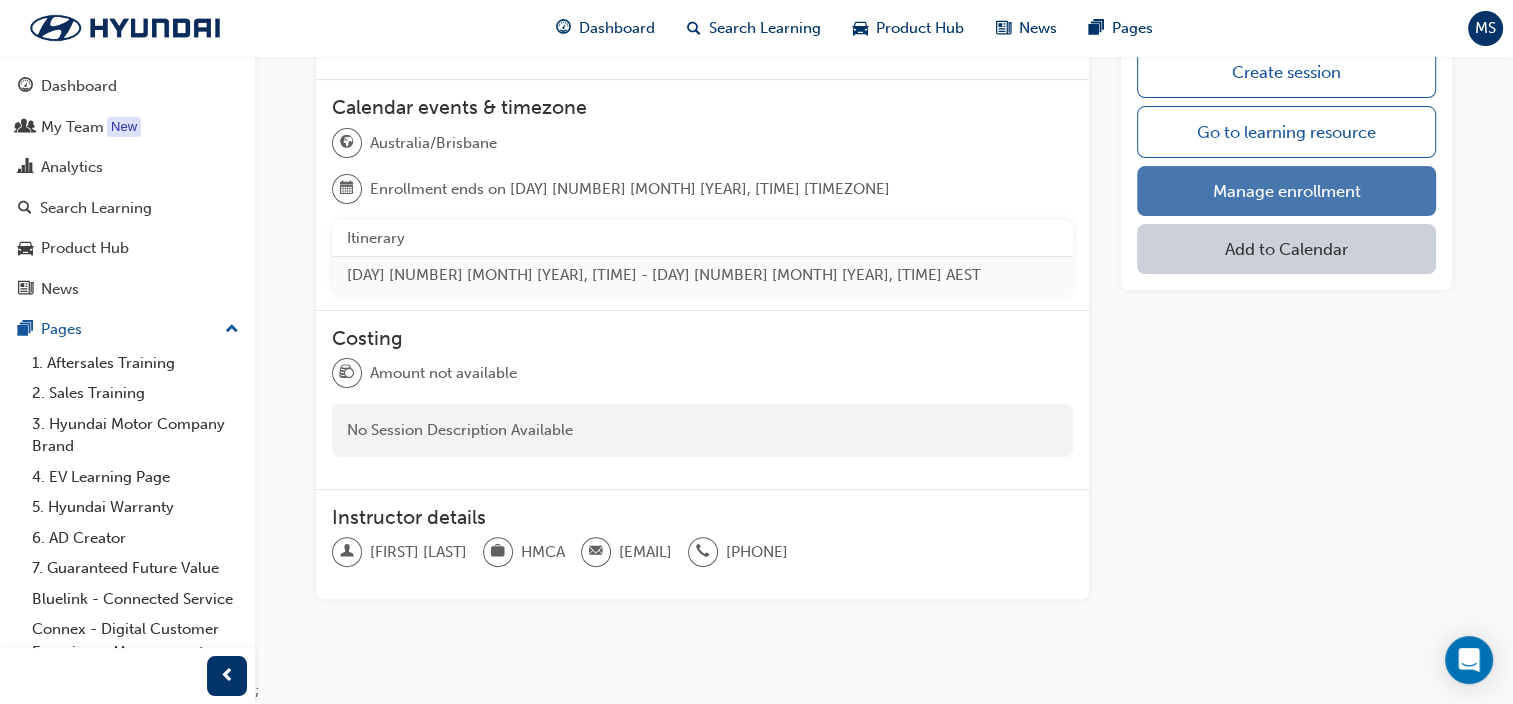 click on "Manage enrollment" at bounding box center [1286, 191] 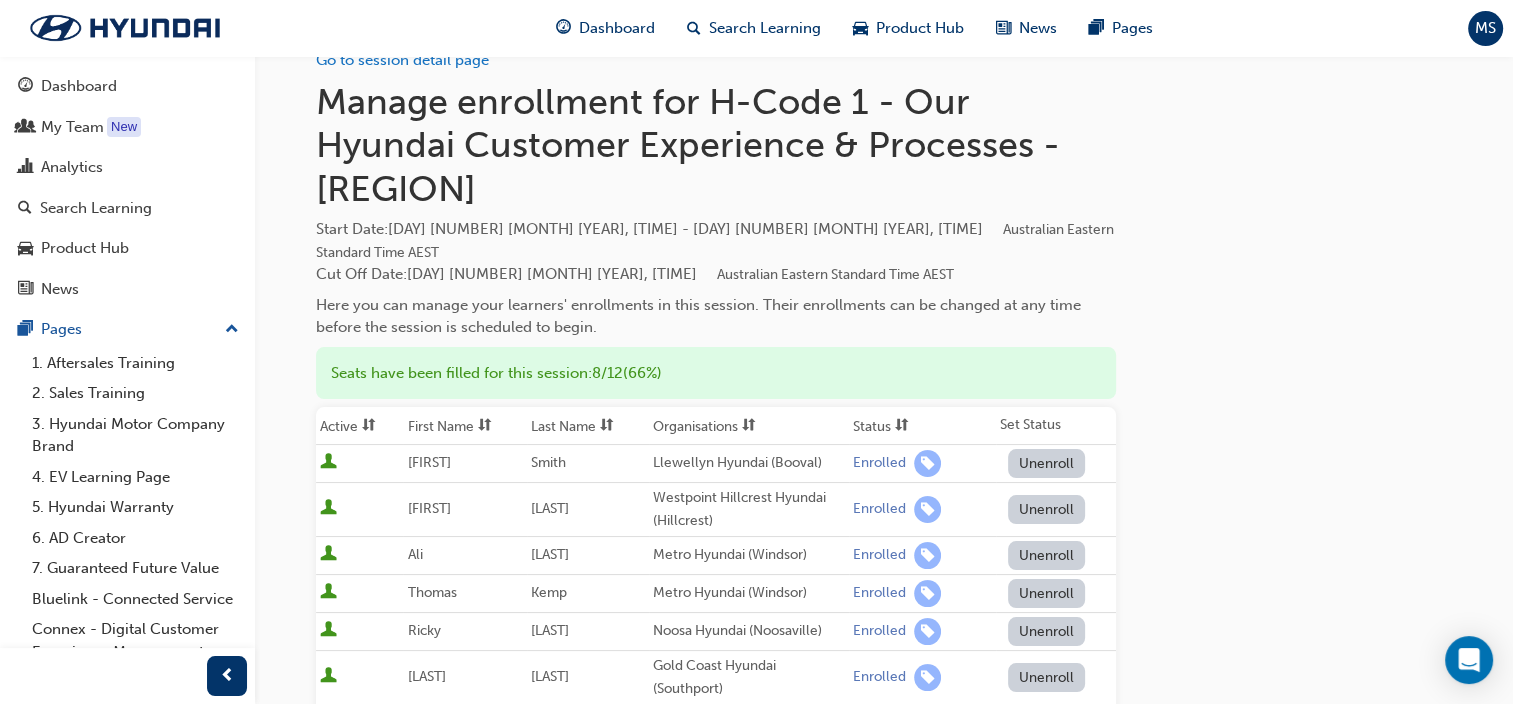 scroll, scrollTop: 0, scrollLeft: 0, axis: both 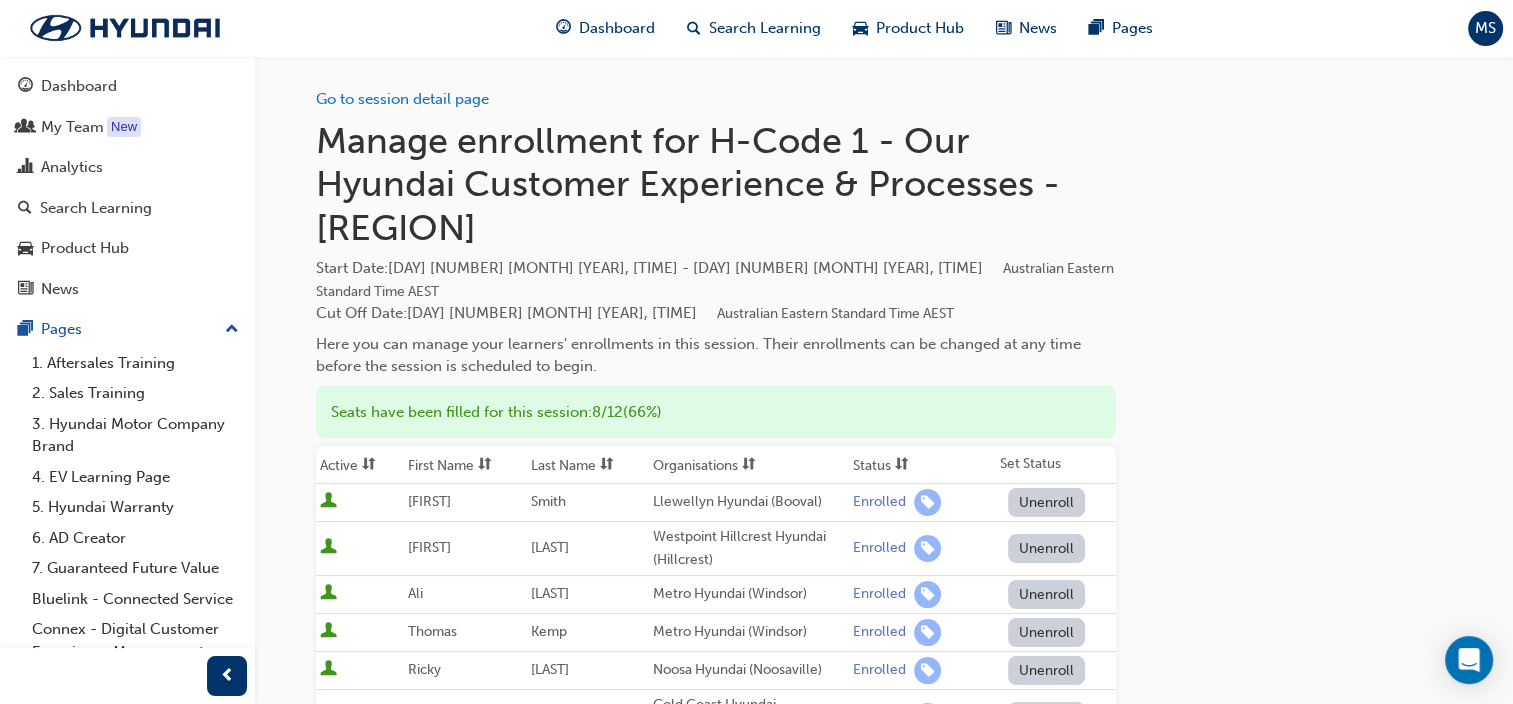 click on "MS" at bounding box center [1485, 28] 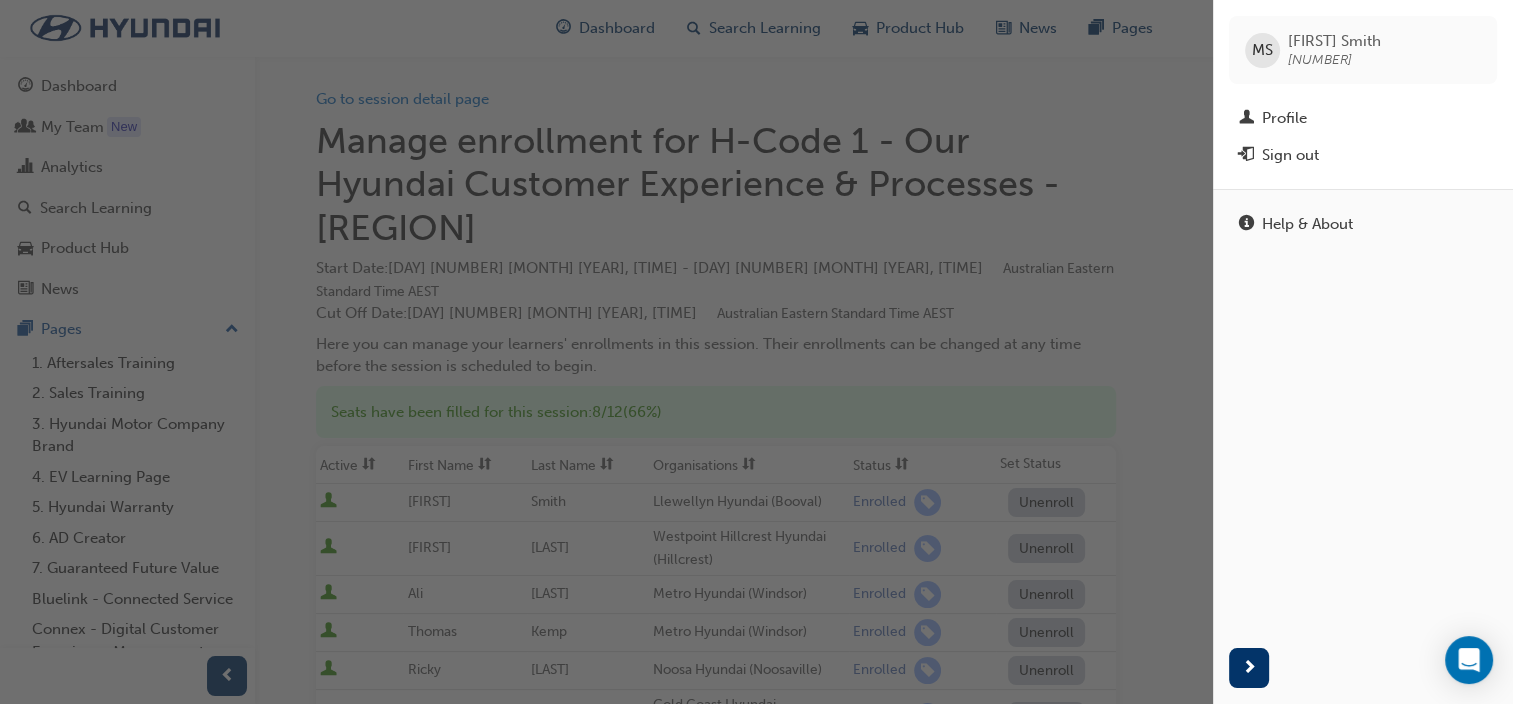 click at bounding box center (606, 352) 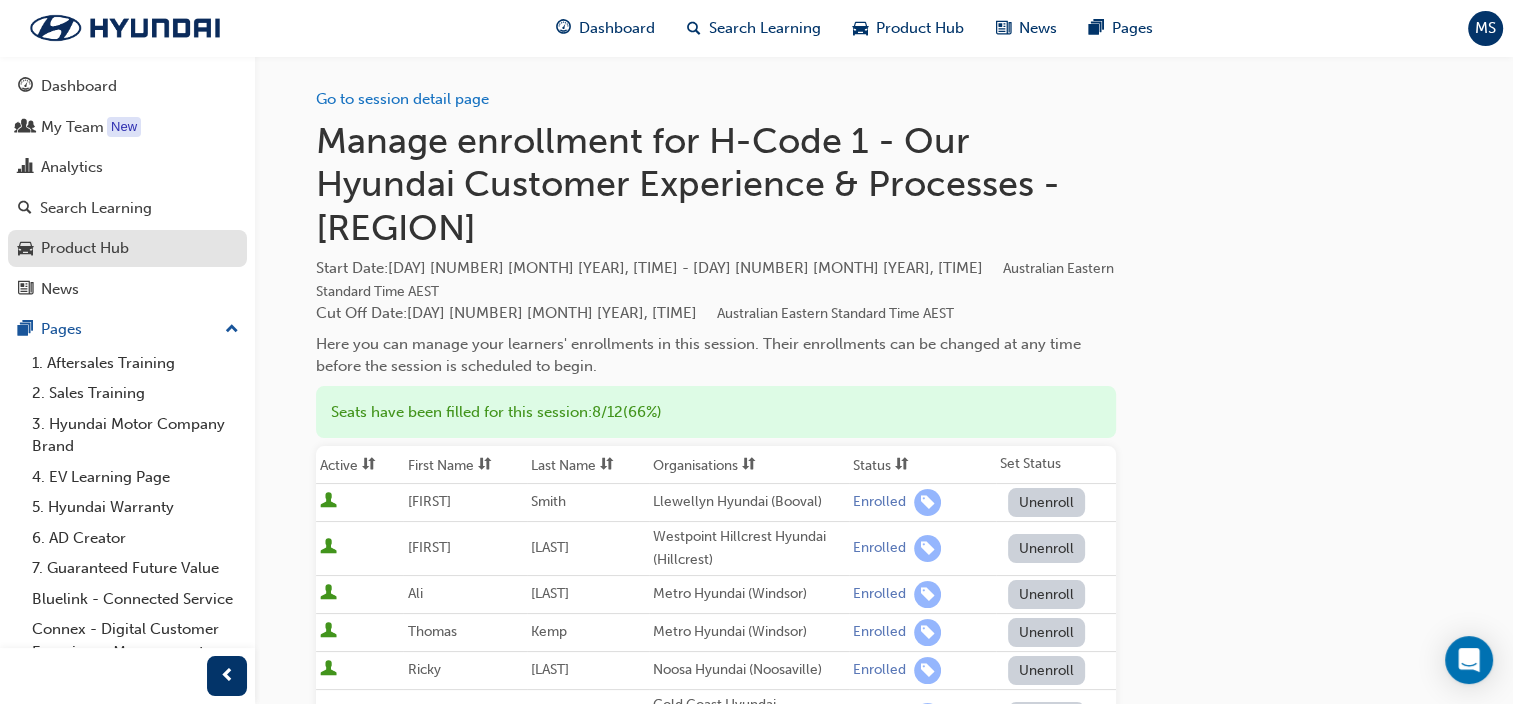 click on "Product Hub" at bounding box center (85, 248) 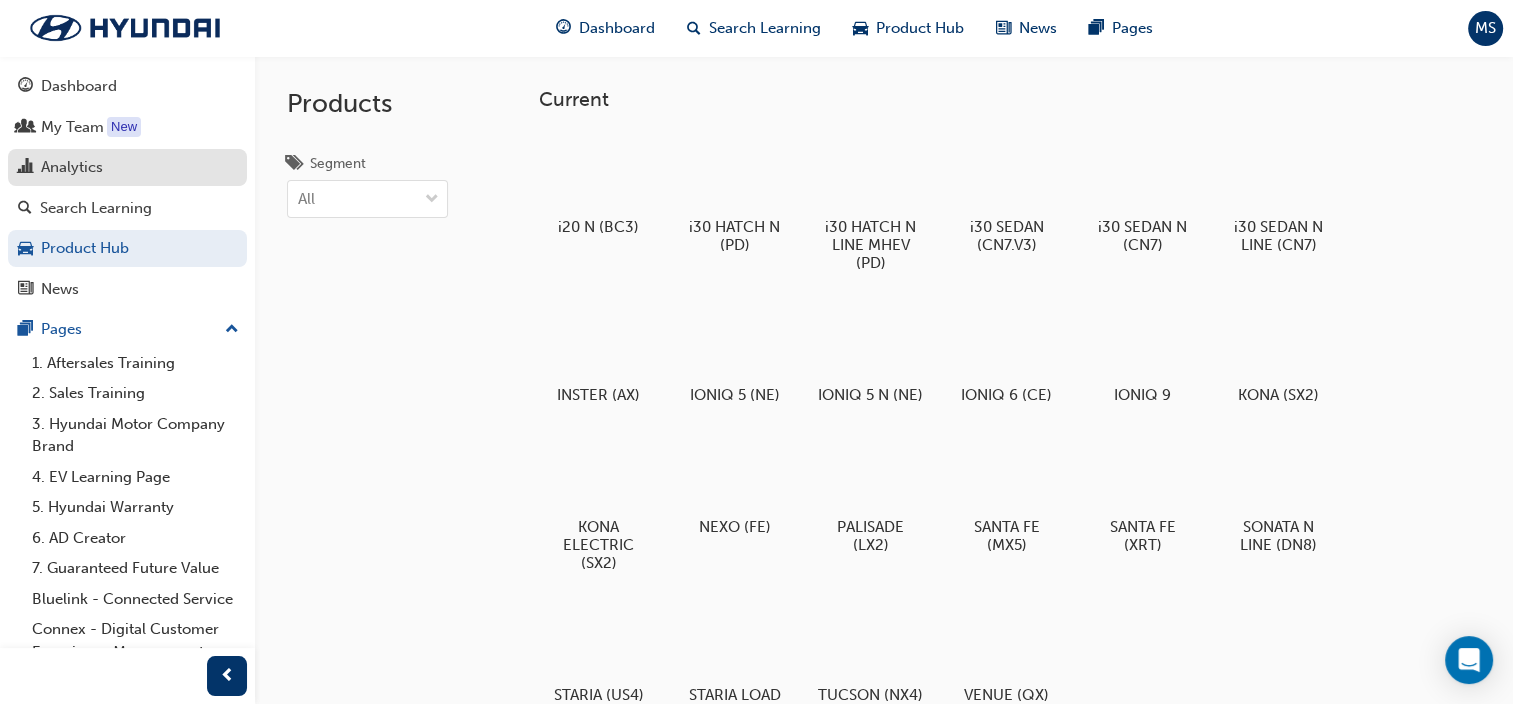 click on "Analytics" at bounding box center (72, 167) 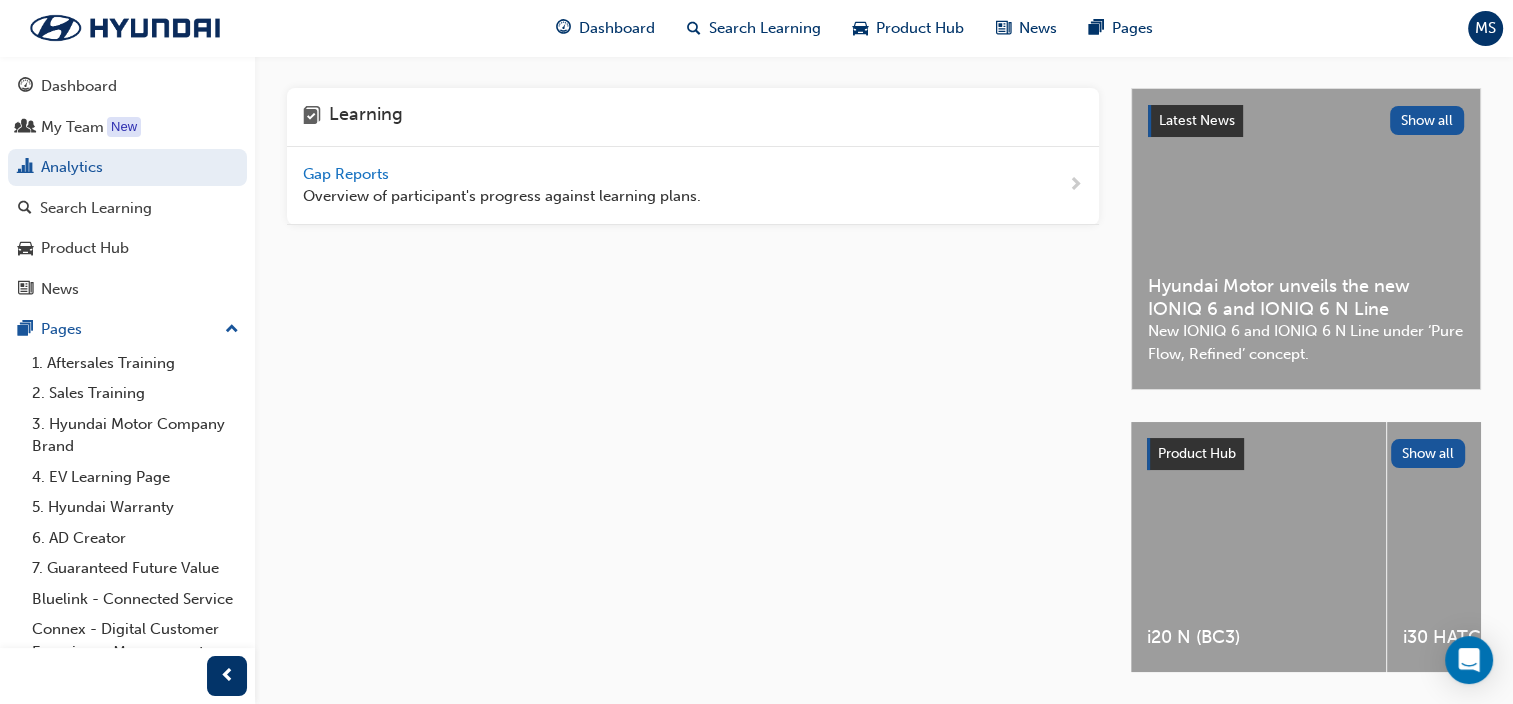click on "Gap Reports" at bounding box center (348, 174) 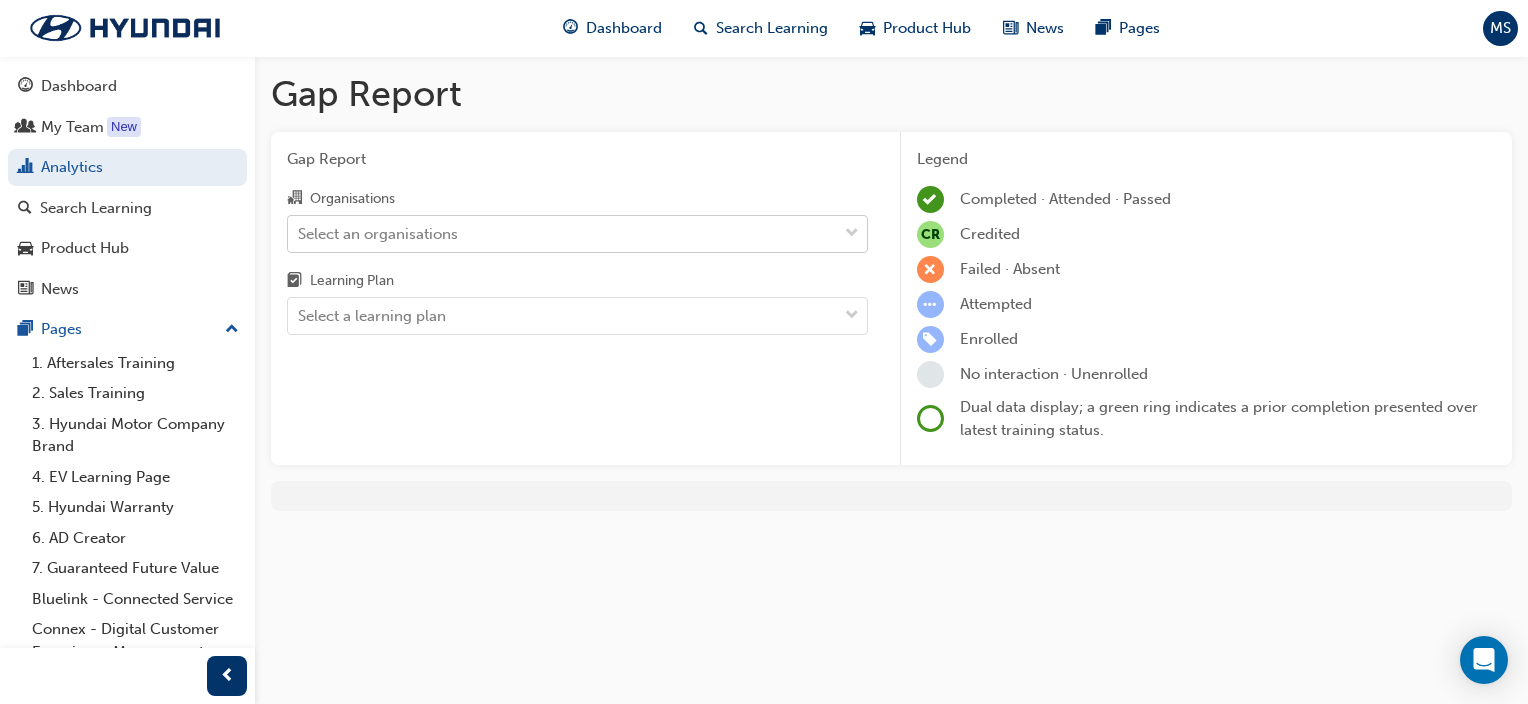 click on "Select an organisations" at bounding box center (378, 233) 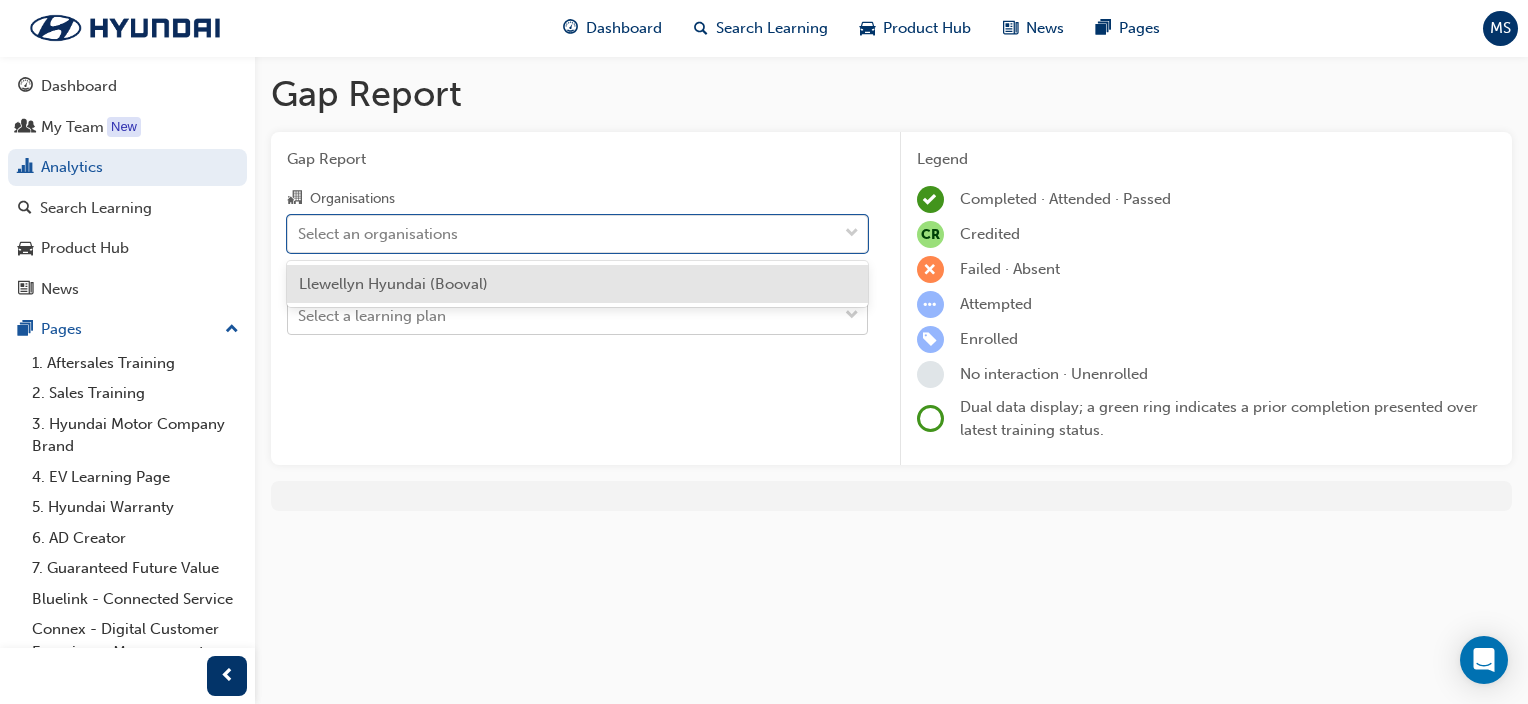 drag, startPoint x: 426, startPoint y: 292, endPoint x: 400, endPoint y: 321, distance: 38.948685 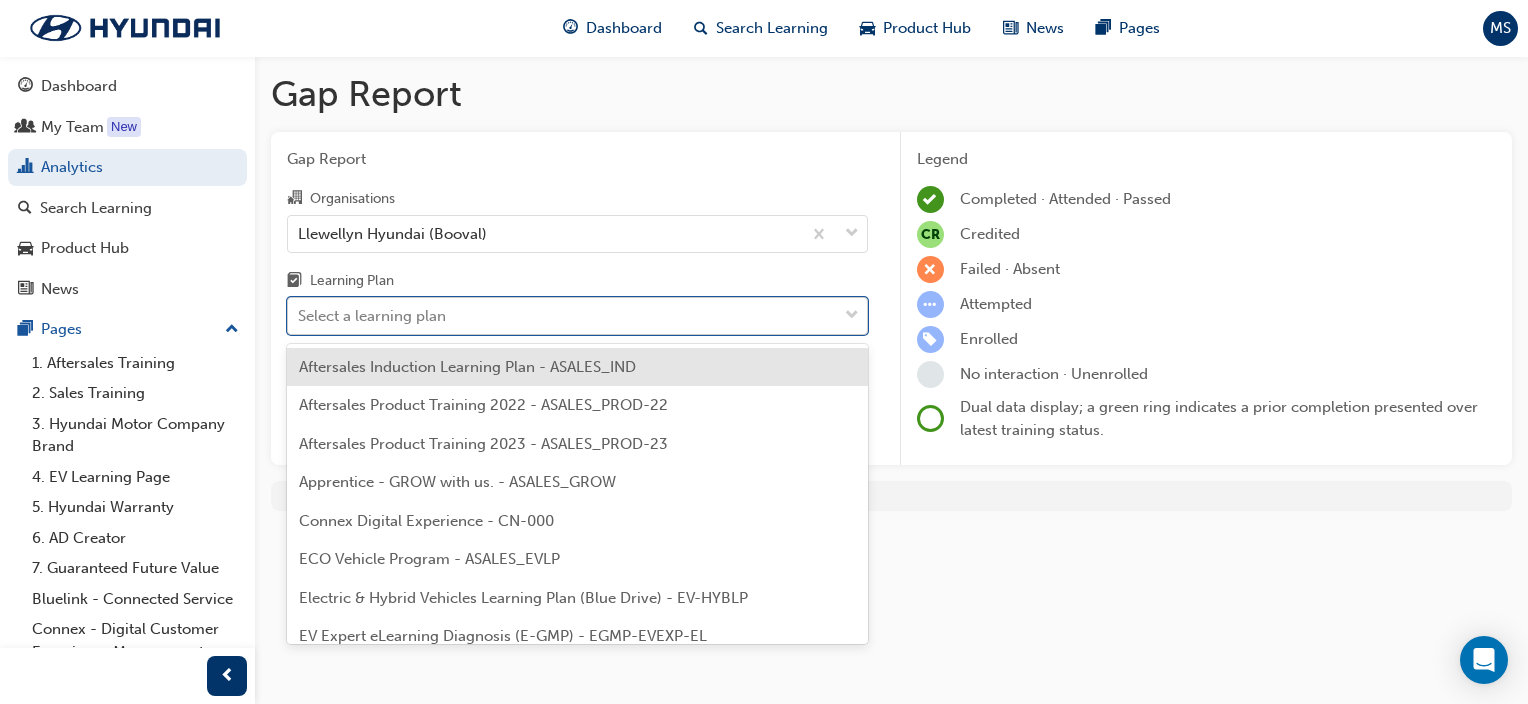 click on "Select a learning plan" at bounding box center (372, 316) 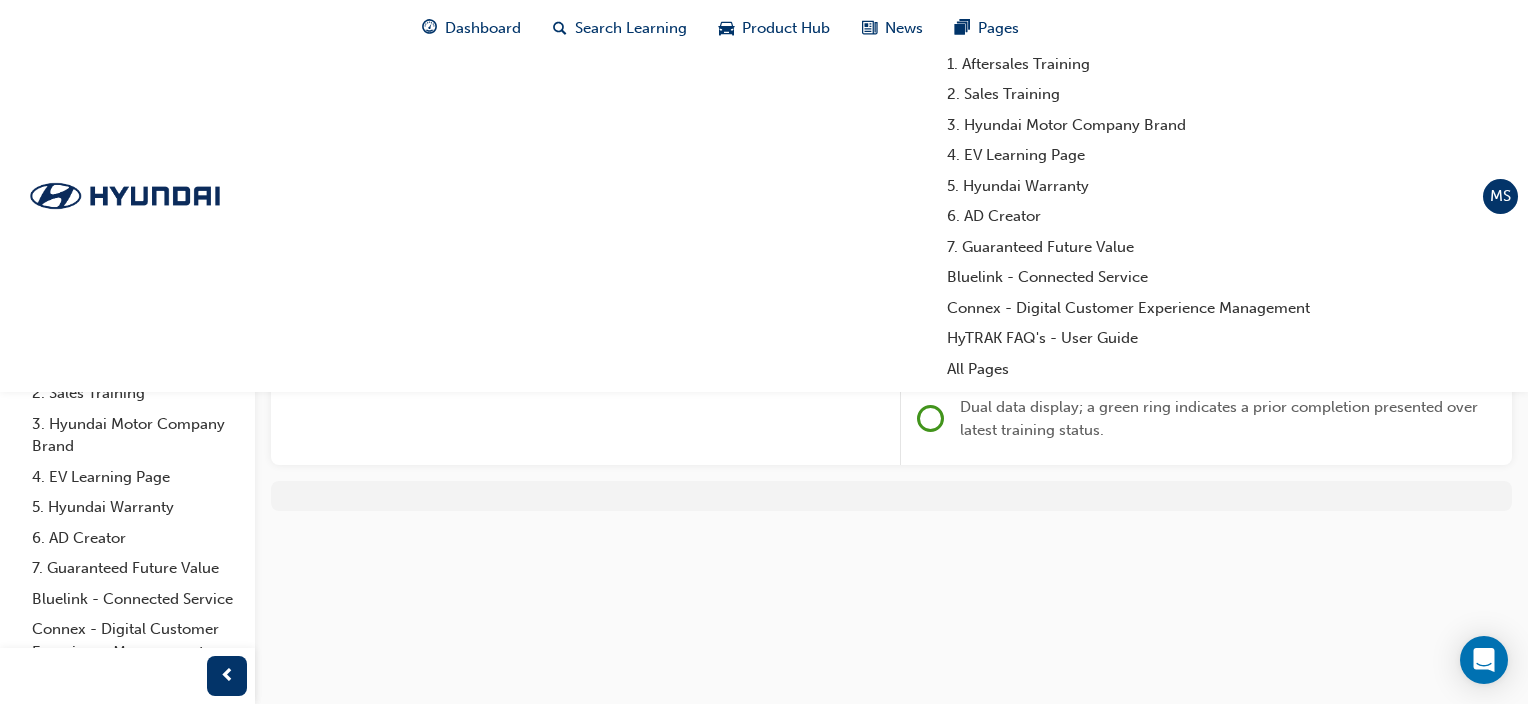 click on "My Team" at bounding box center (72, 127) 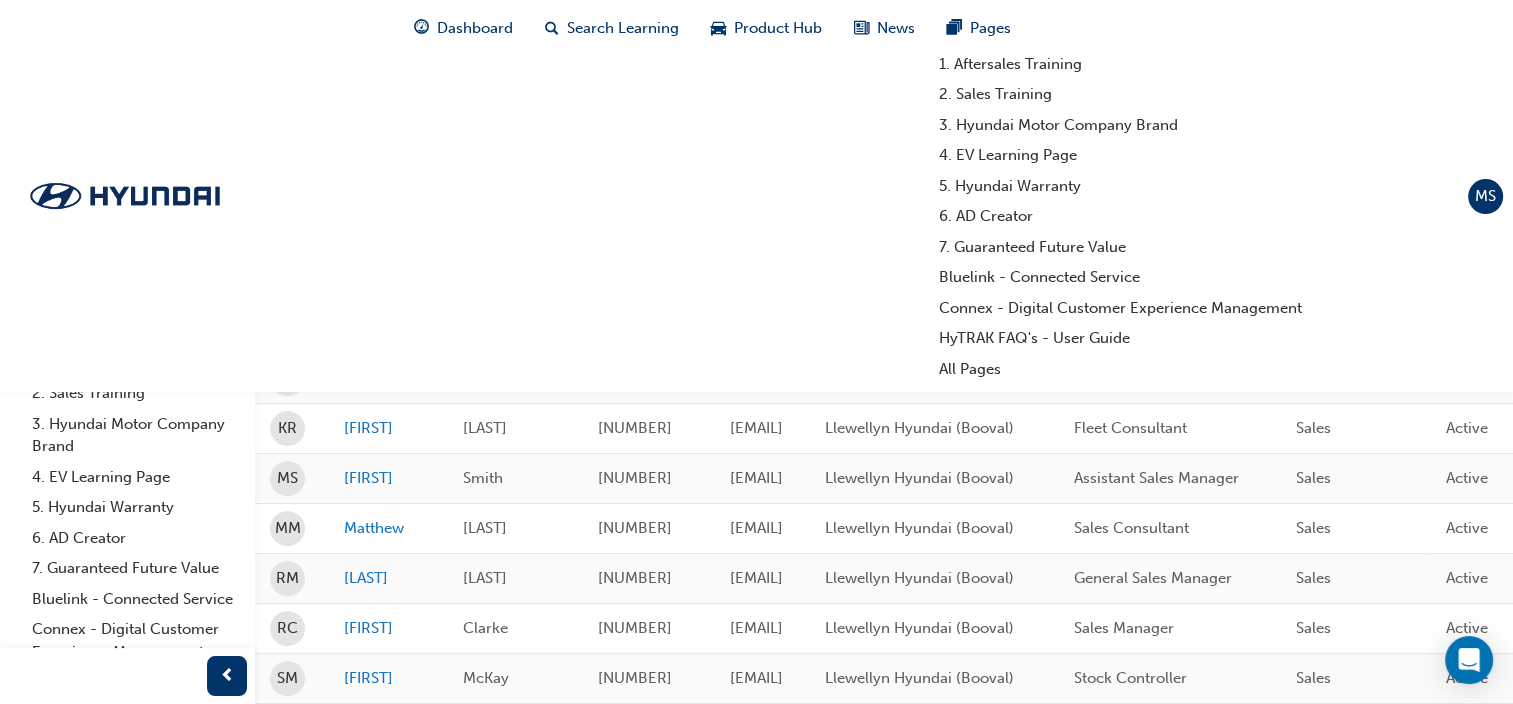 scroll, scrollTop: 500, scrollLeft: 0, axis: vertical 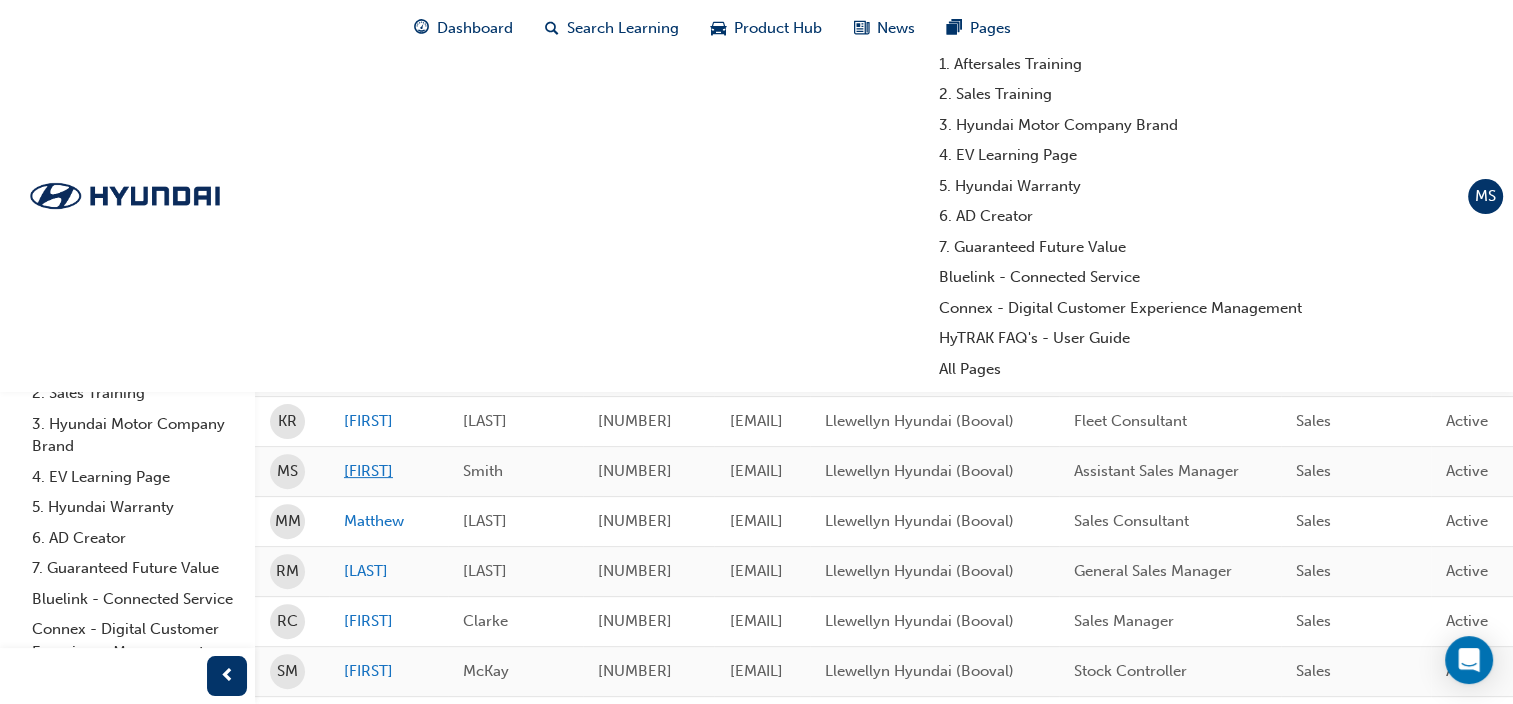 click on "[FIRST]" at bounding box center [368, 471] 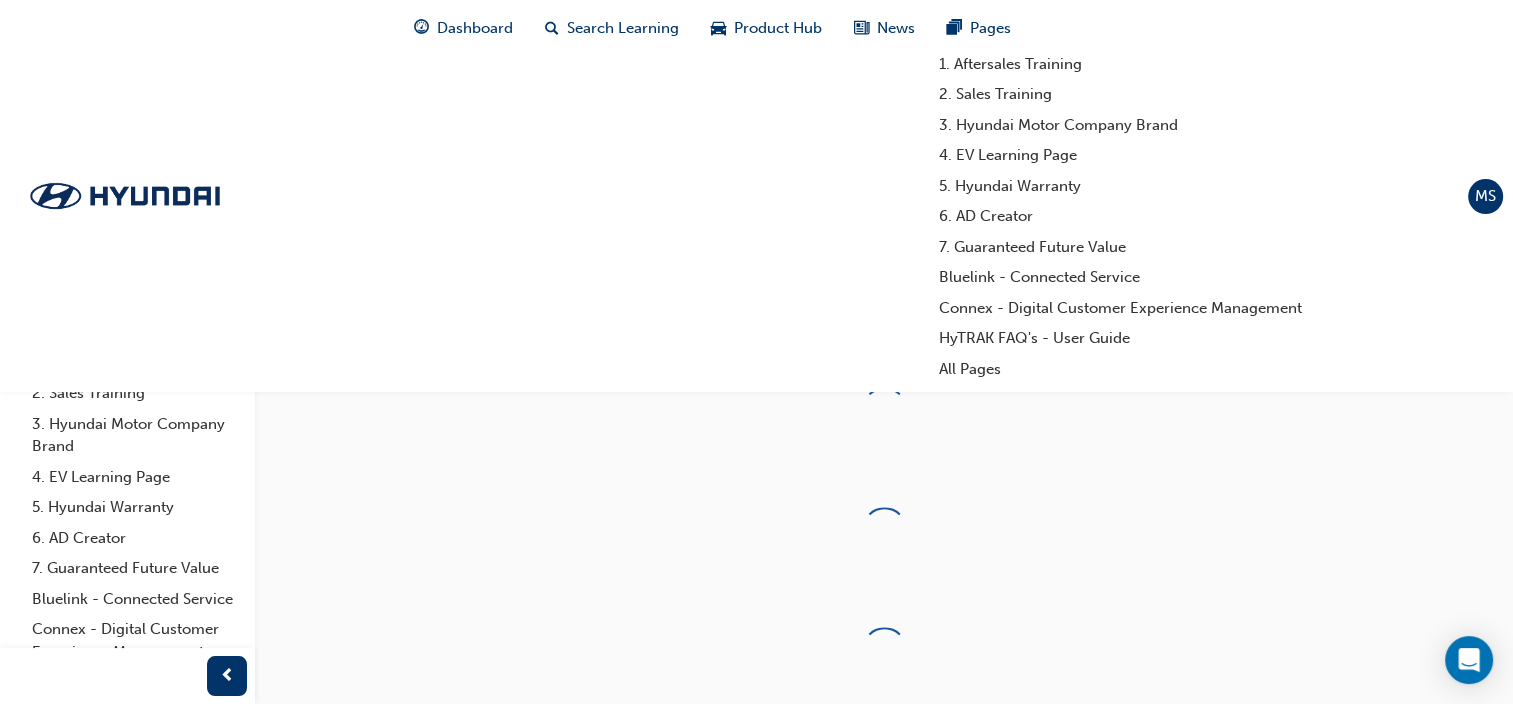 scroll, scrollTop: 0, scrollLeft: 0, axis: both 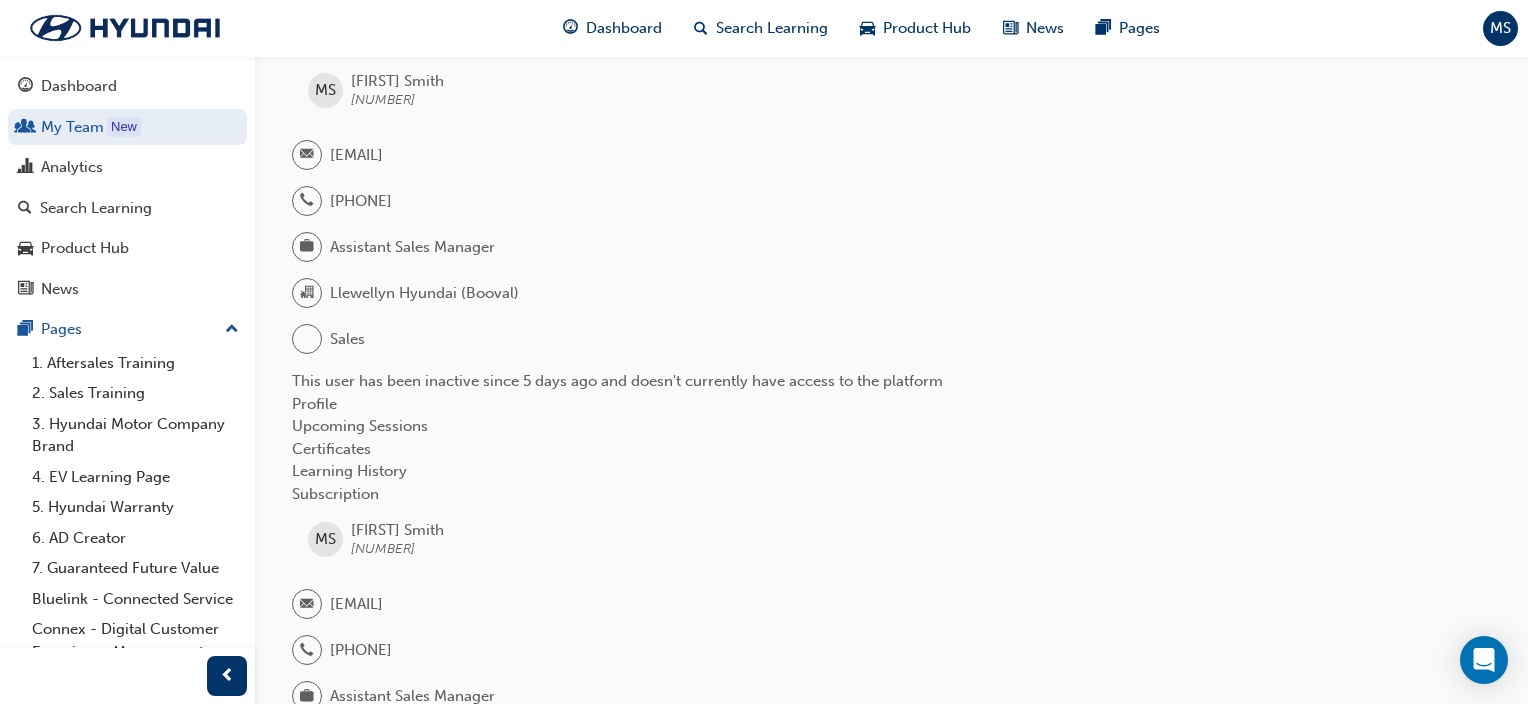 click on "Learning History" at bounding box center (349, 471) 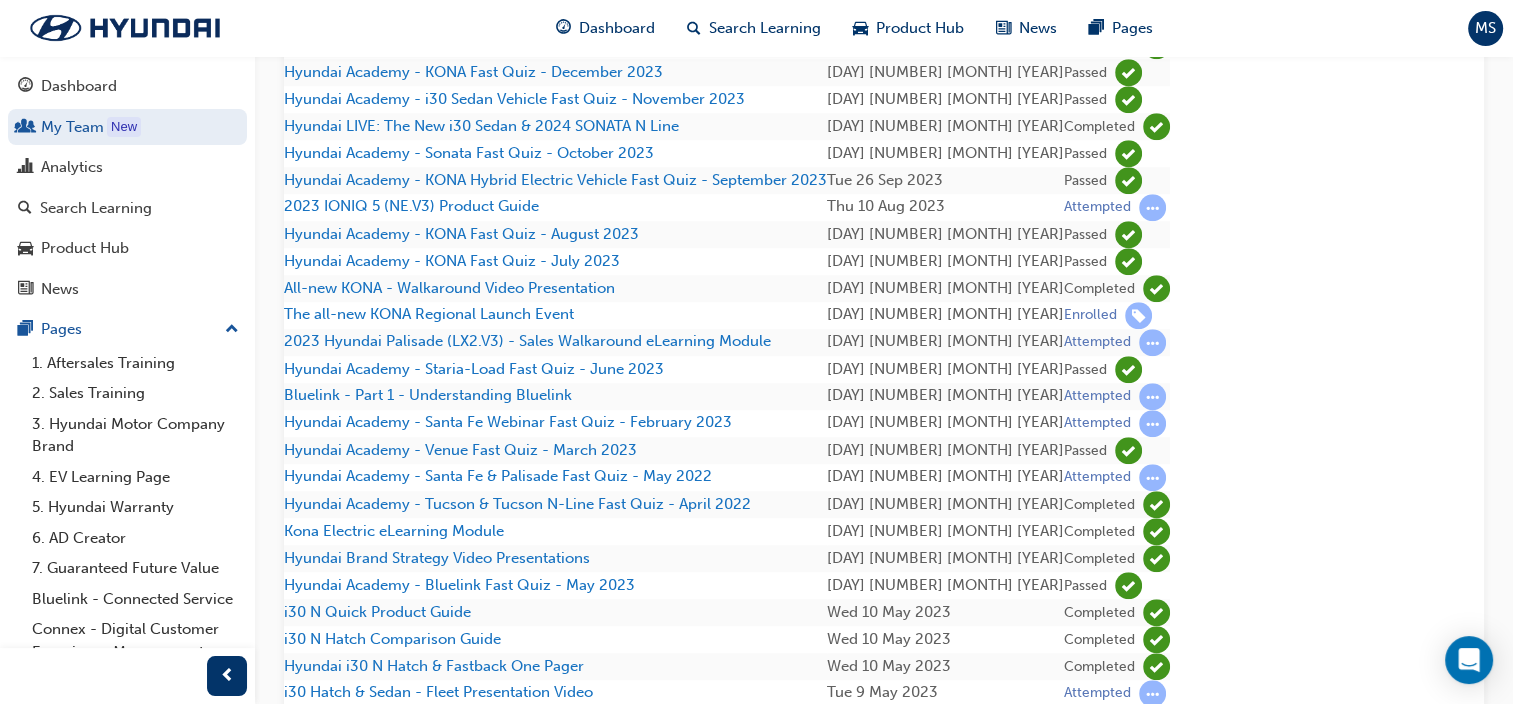 scroll, scrollTop: 1520, scrollLeft: 0, axis: vertical 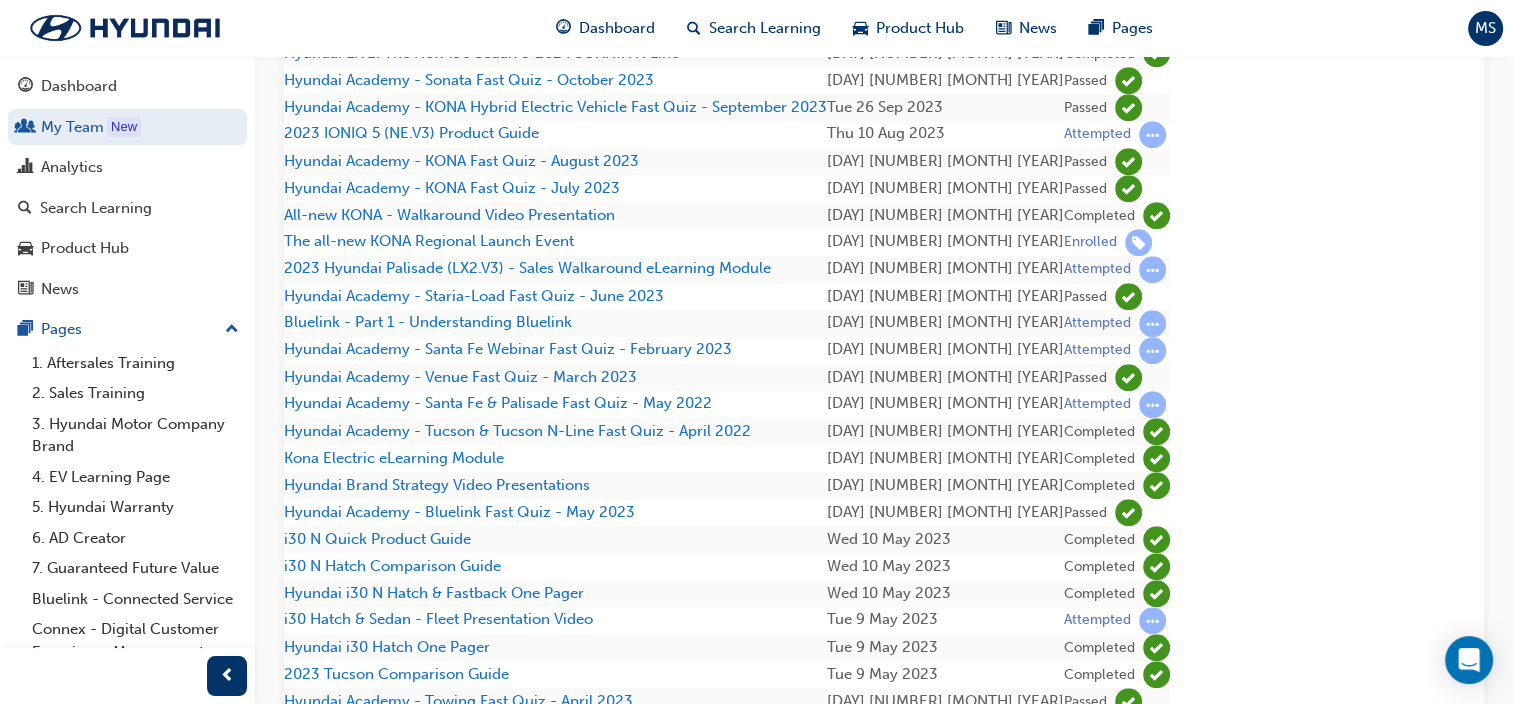 type 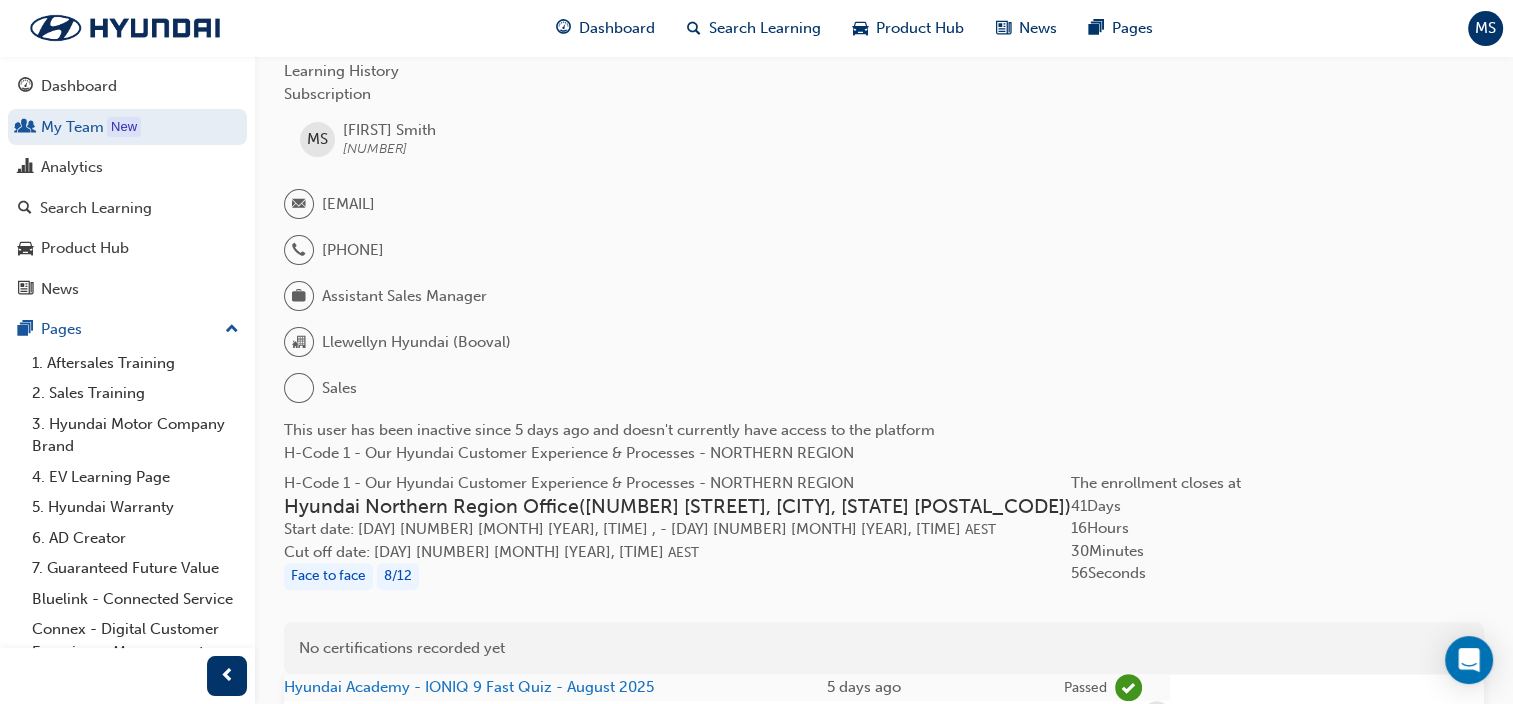 scroll, scrollTop: 500, scrollLeft: 0, axis: vertical 